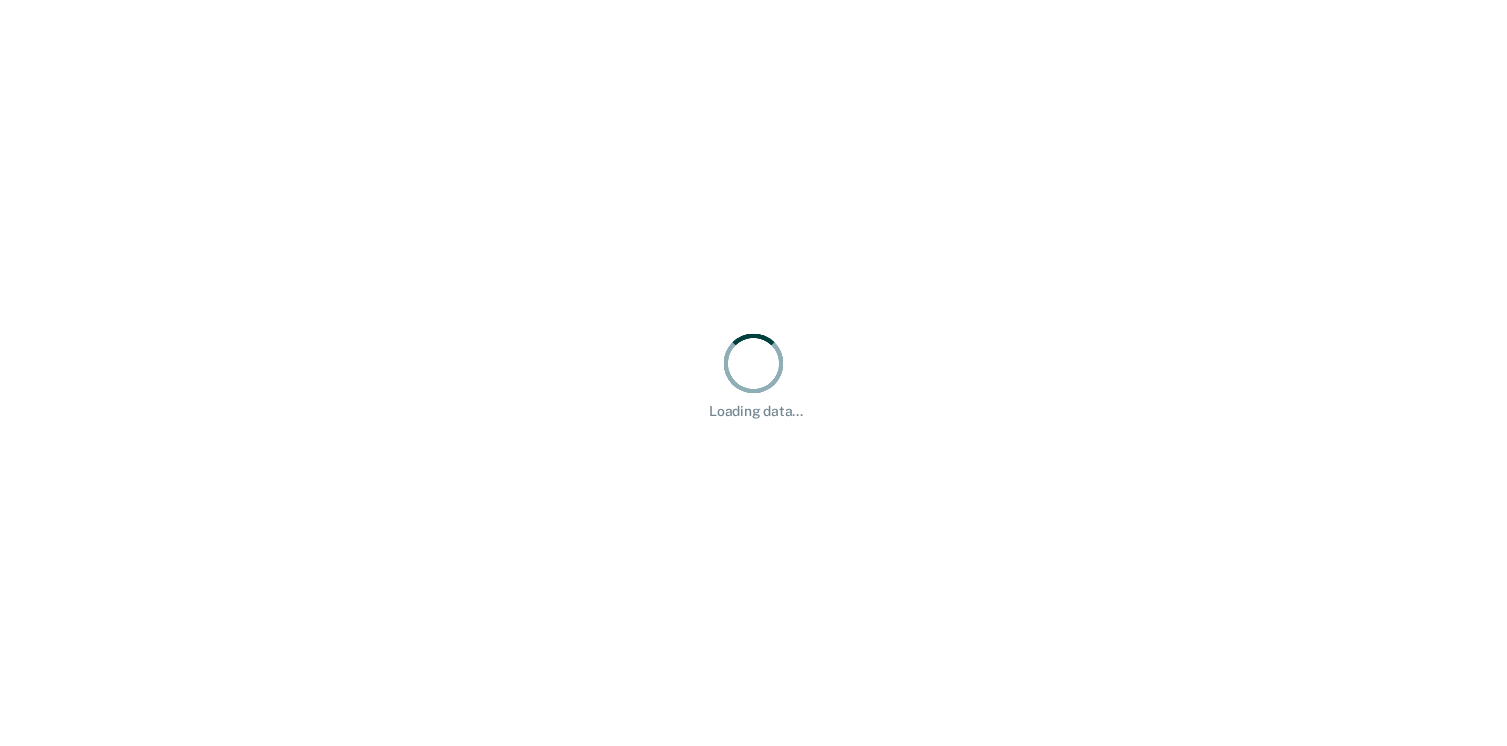 scroll, scrollTop: 0, scrollLeft: 0, axis: both 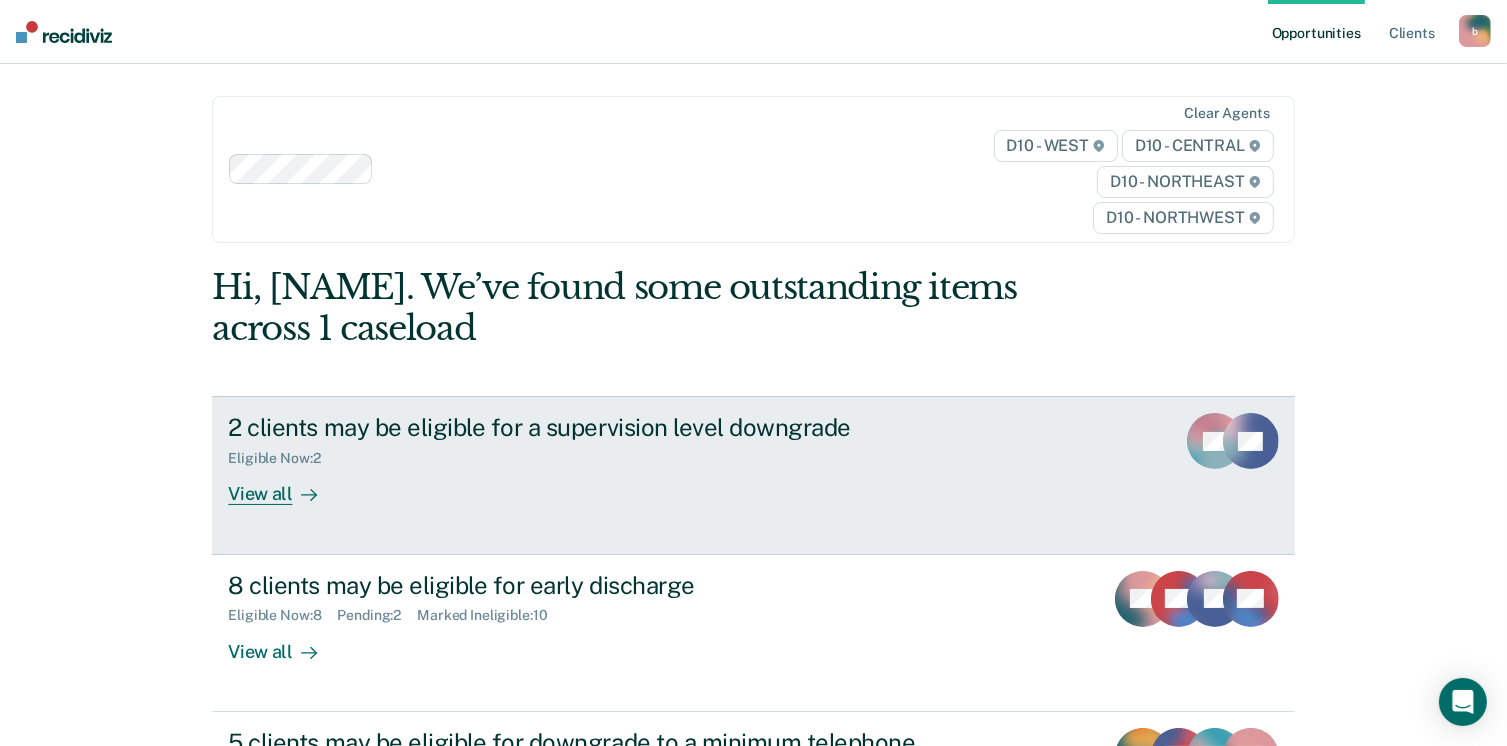 click on "2 clients may be eligible for a supervision level downgrade Eligible Now :  2 View all   BF FG" at bounding box center (753, 475) 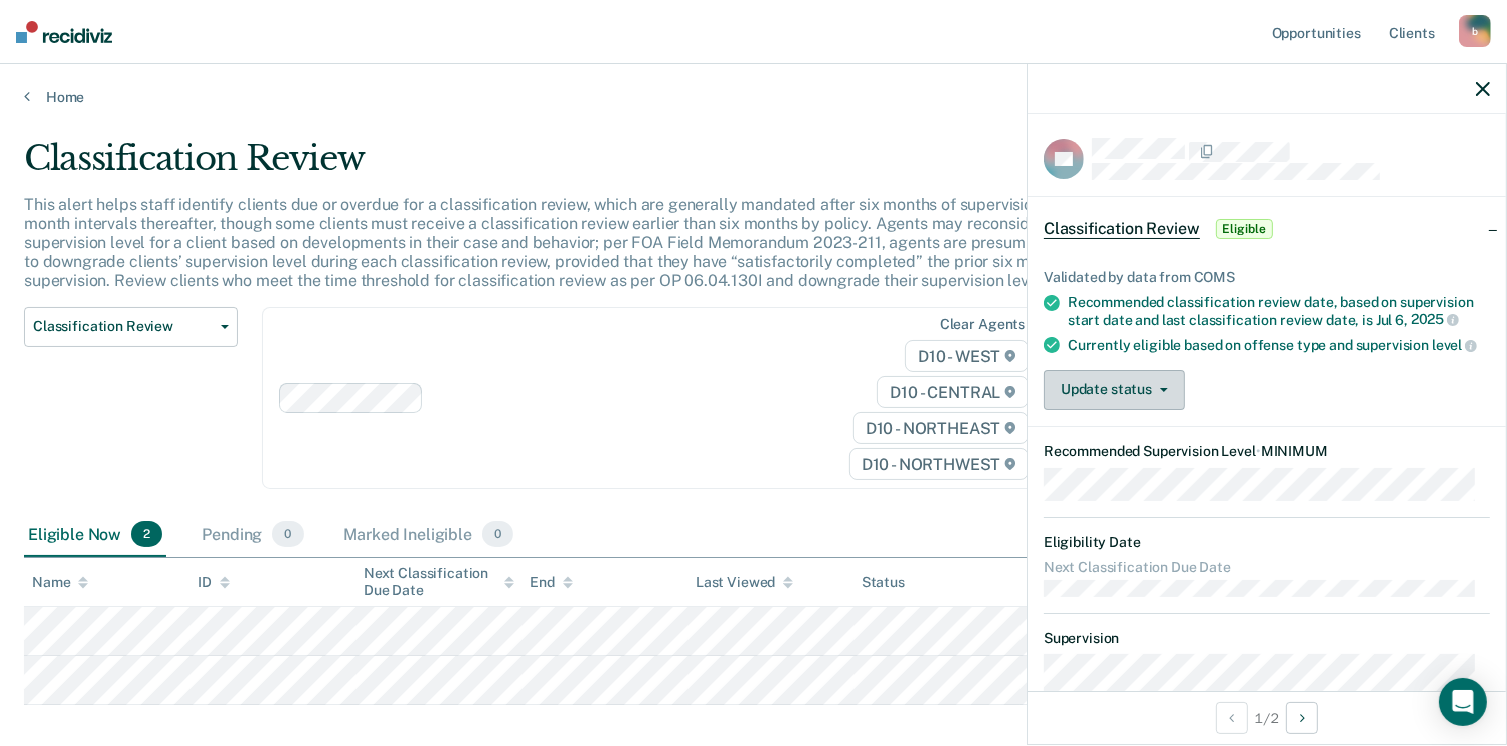 click on "Update status" at bounding box center [1114, 390] 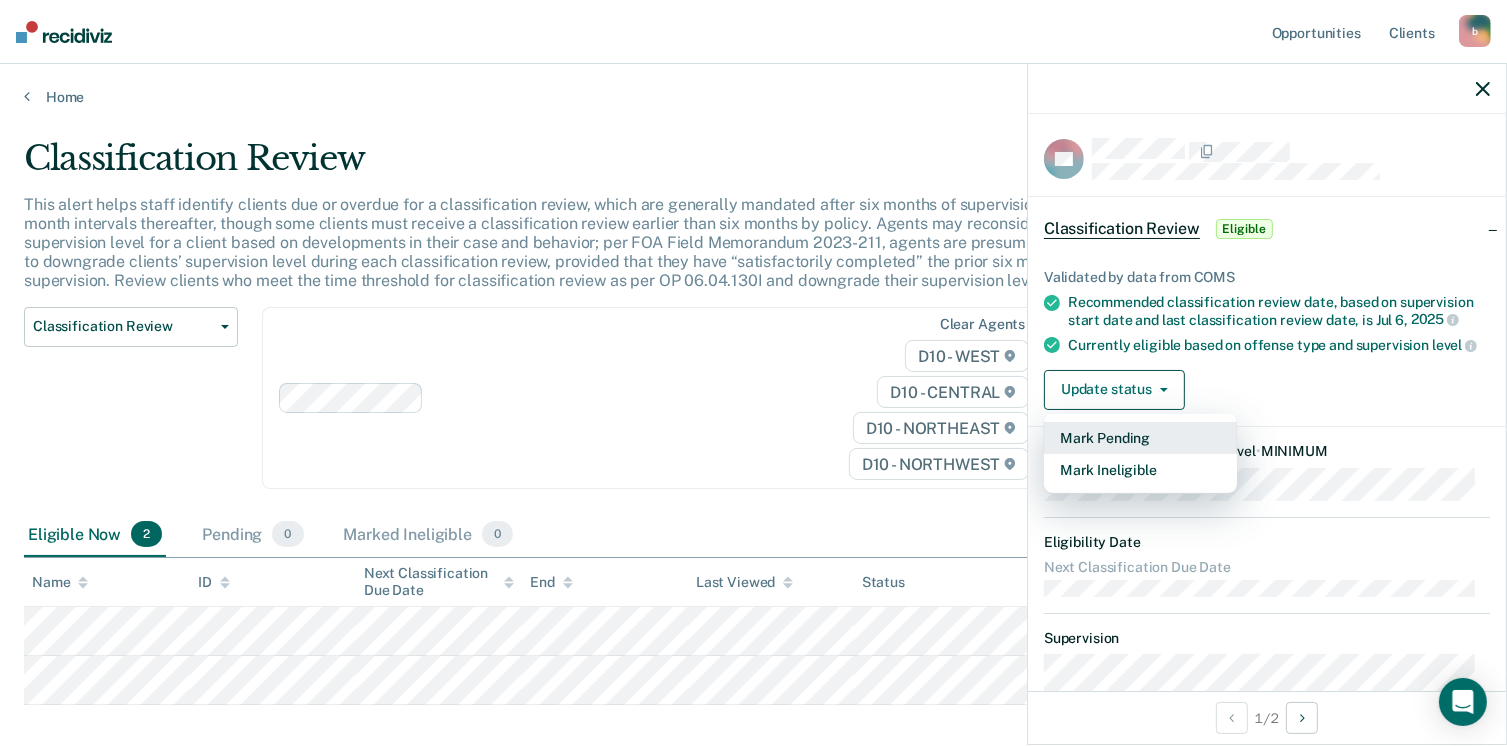 click on "Mark Pending" at bounding box center (1140, 438) 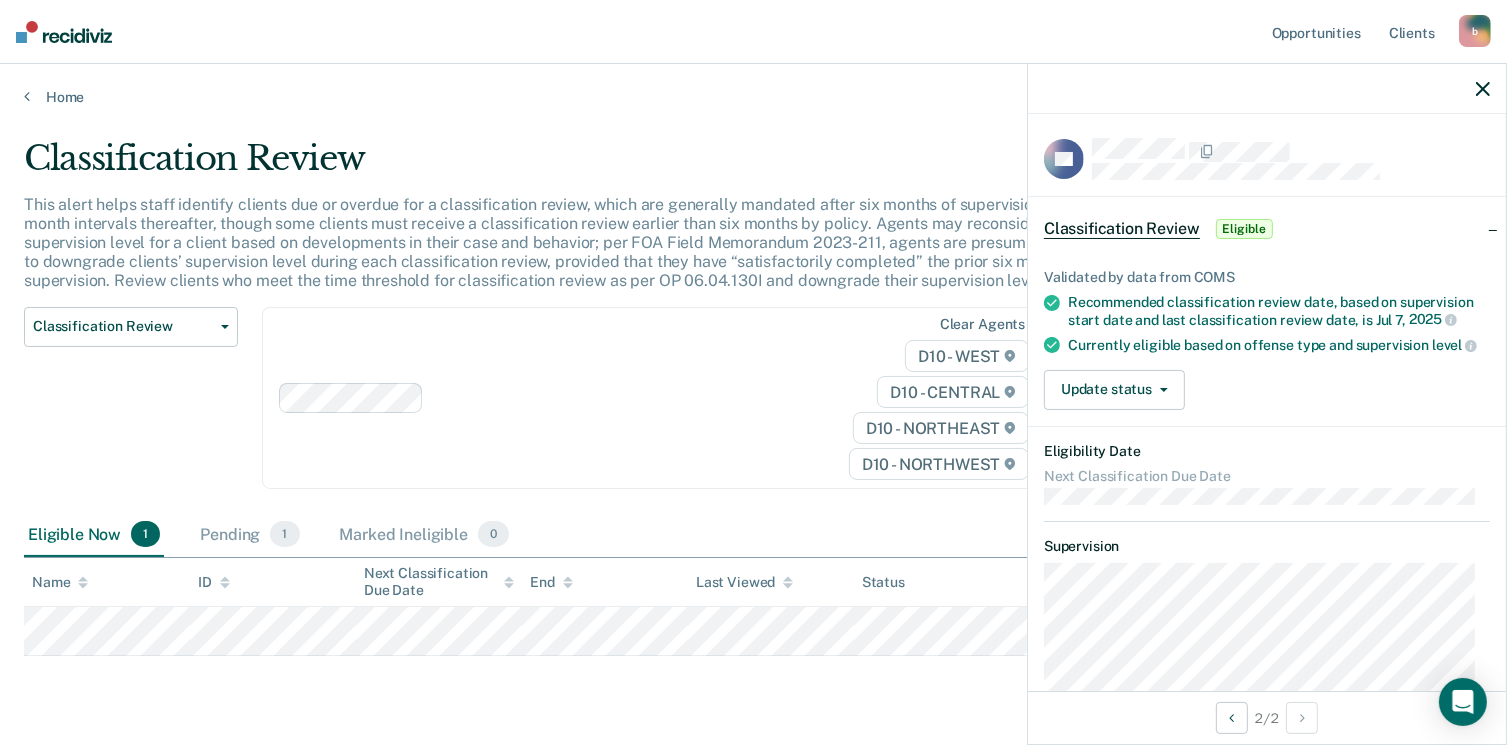 click on "Eligible" at bounding box center (1244, 229) 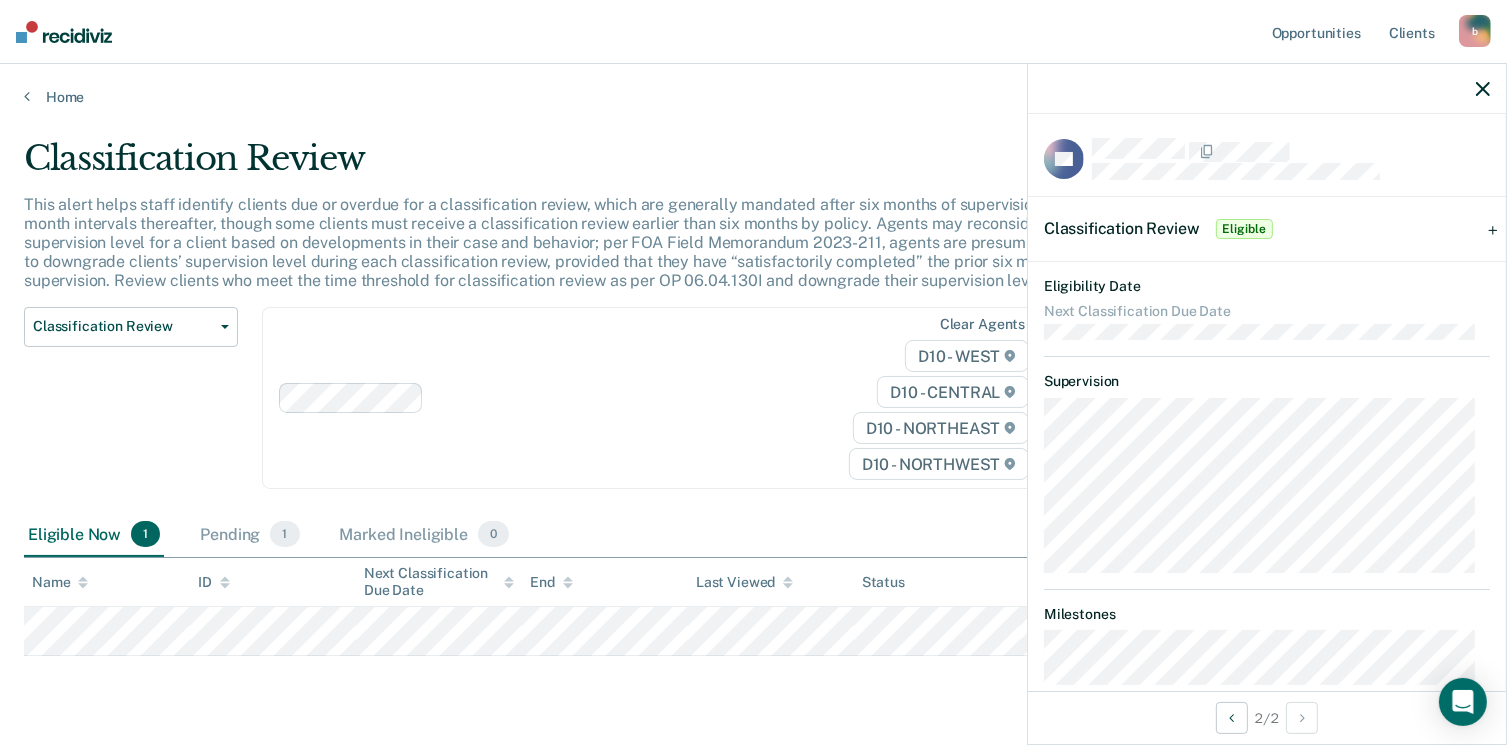 click on "Eligible" at bounding box center [1244, 229] 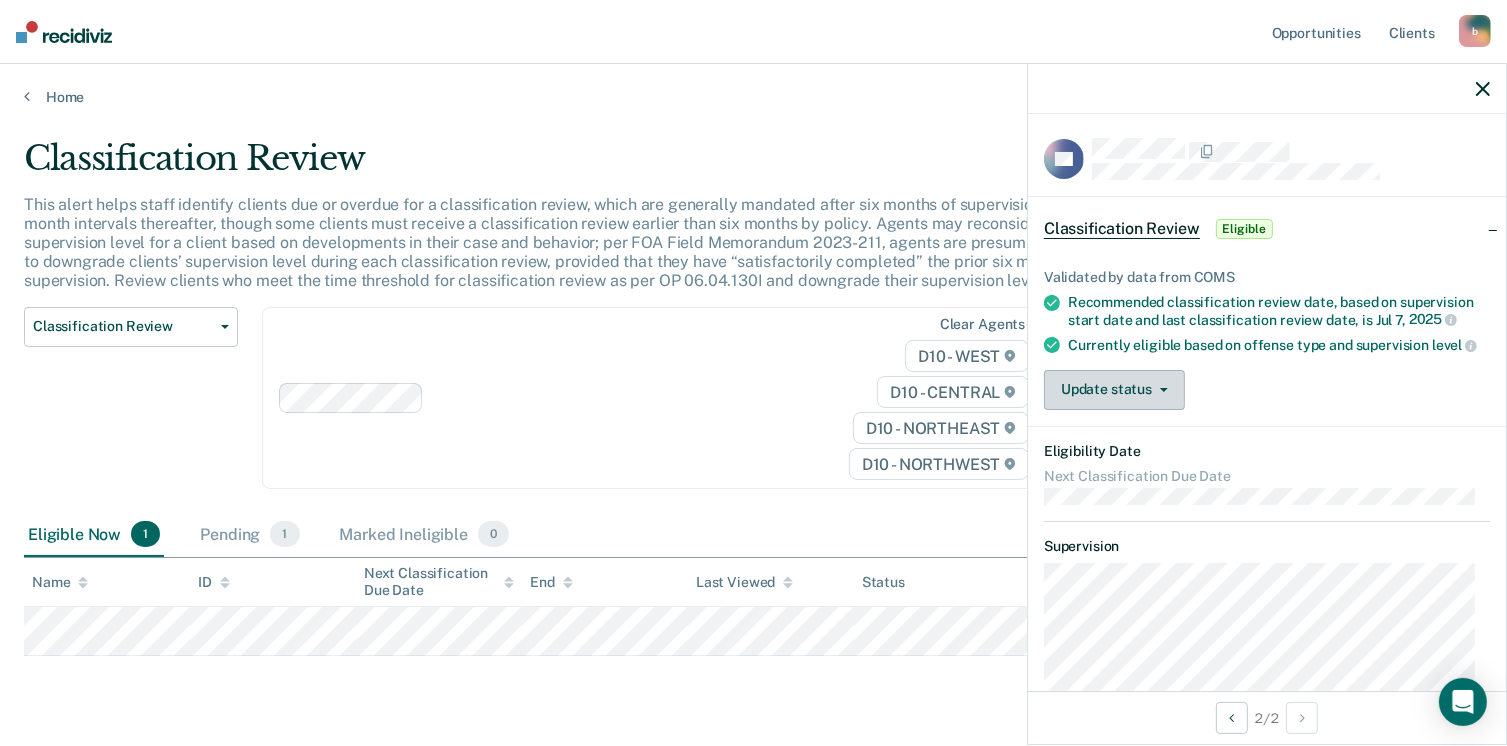 click on "Update status" at bounding box center [1114, 390] 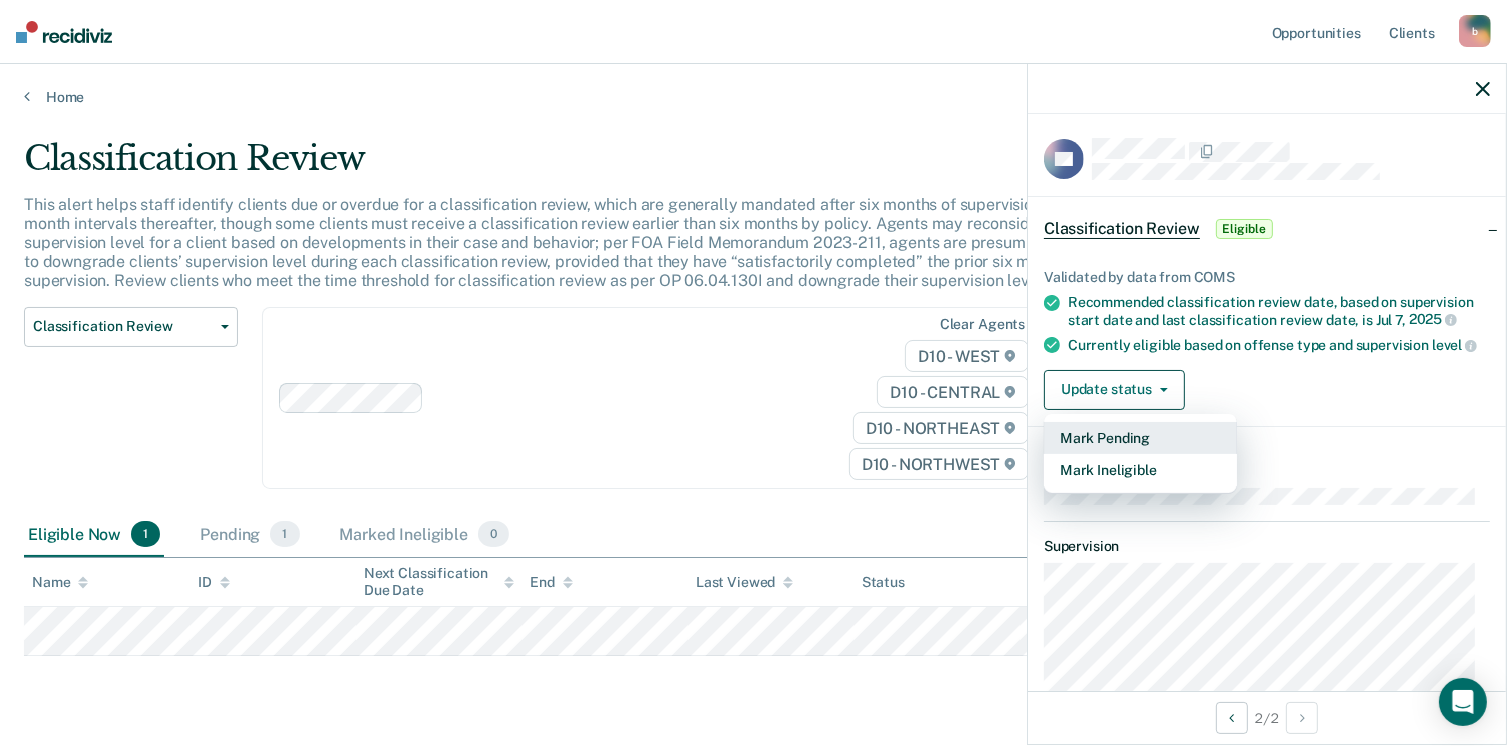 click on "Mark Pending" at bounding box center (1140, 438) 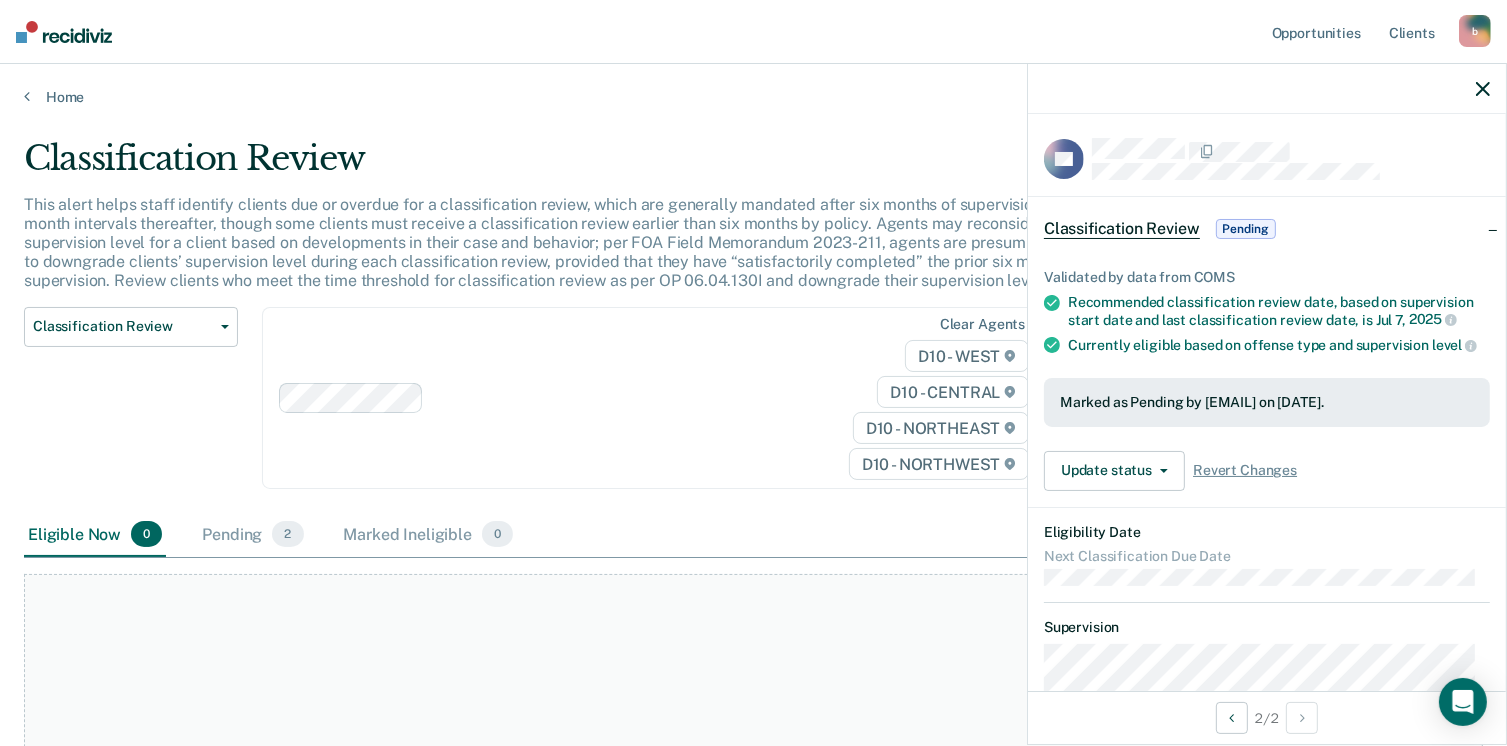 click on "At this time, there are no clients who are Eligible Now. Please navigate to one of the other tabs." at bounding box center [753, 803] 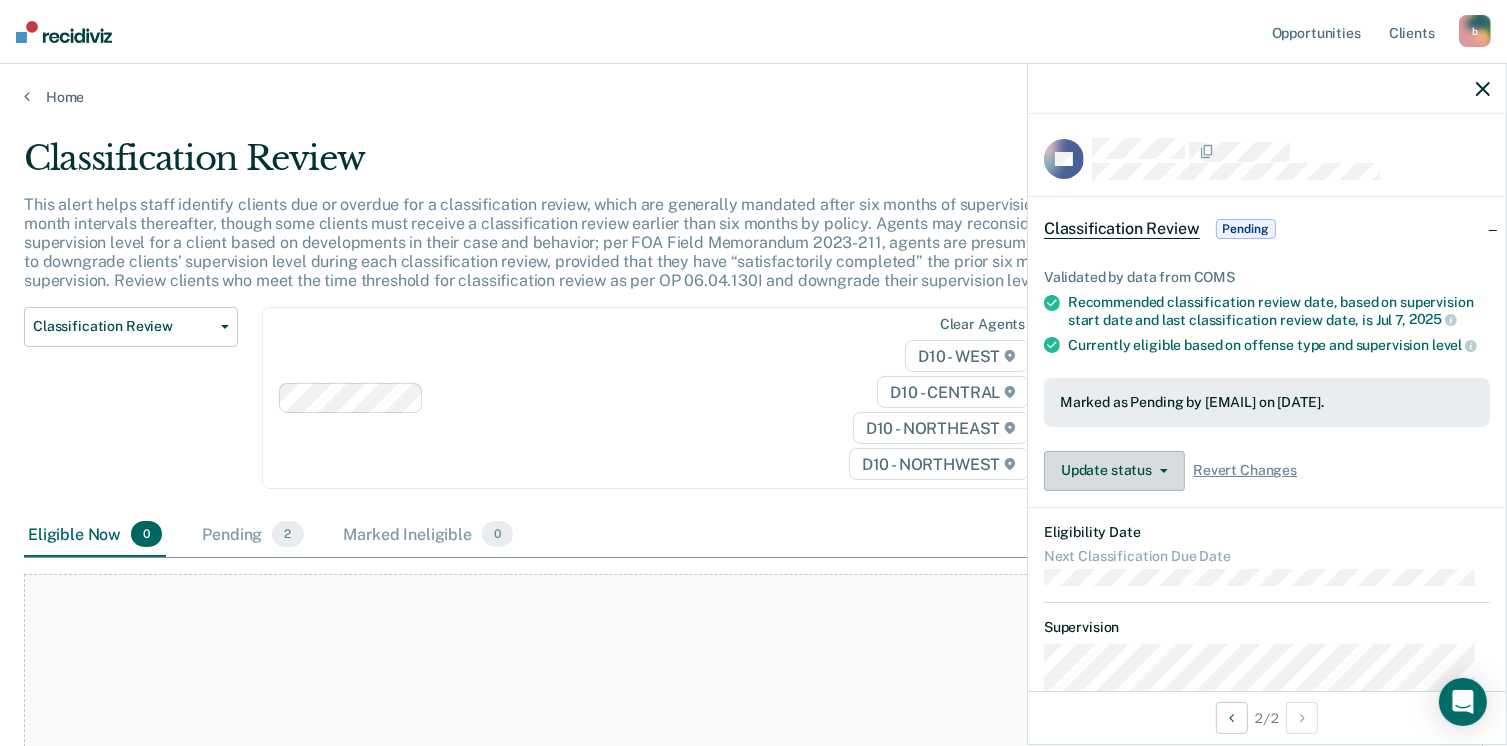 click on "Update status" at bounding box center (1114, 471) 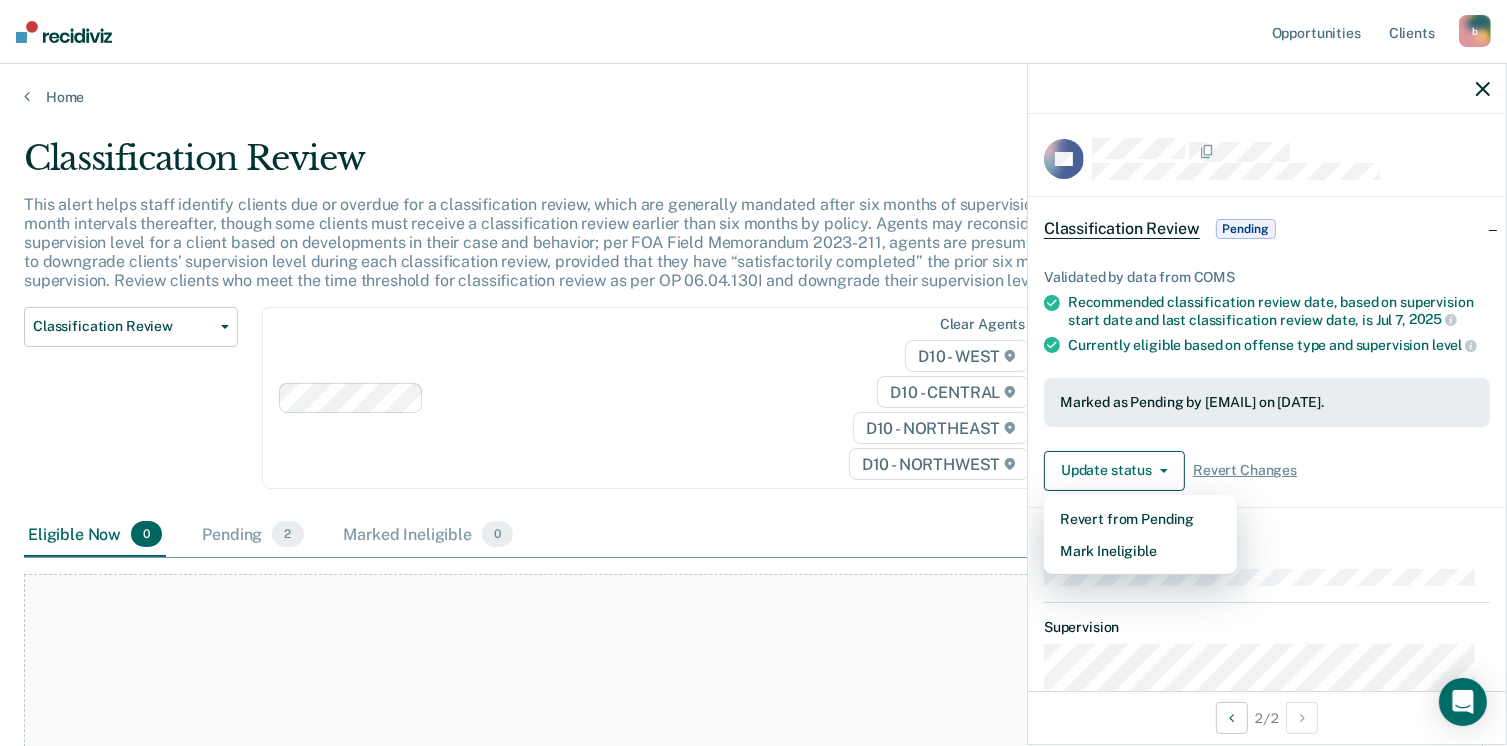 click on "Eligible Now 0 Pending 2 Marked Ineligible 0" at bounding box center [753, 535] 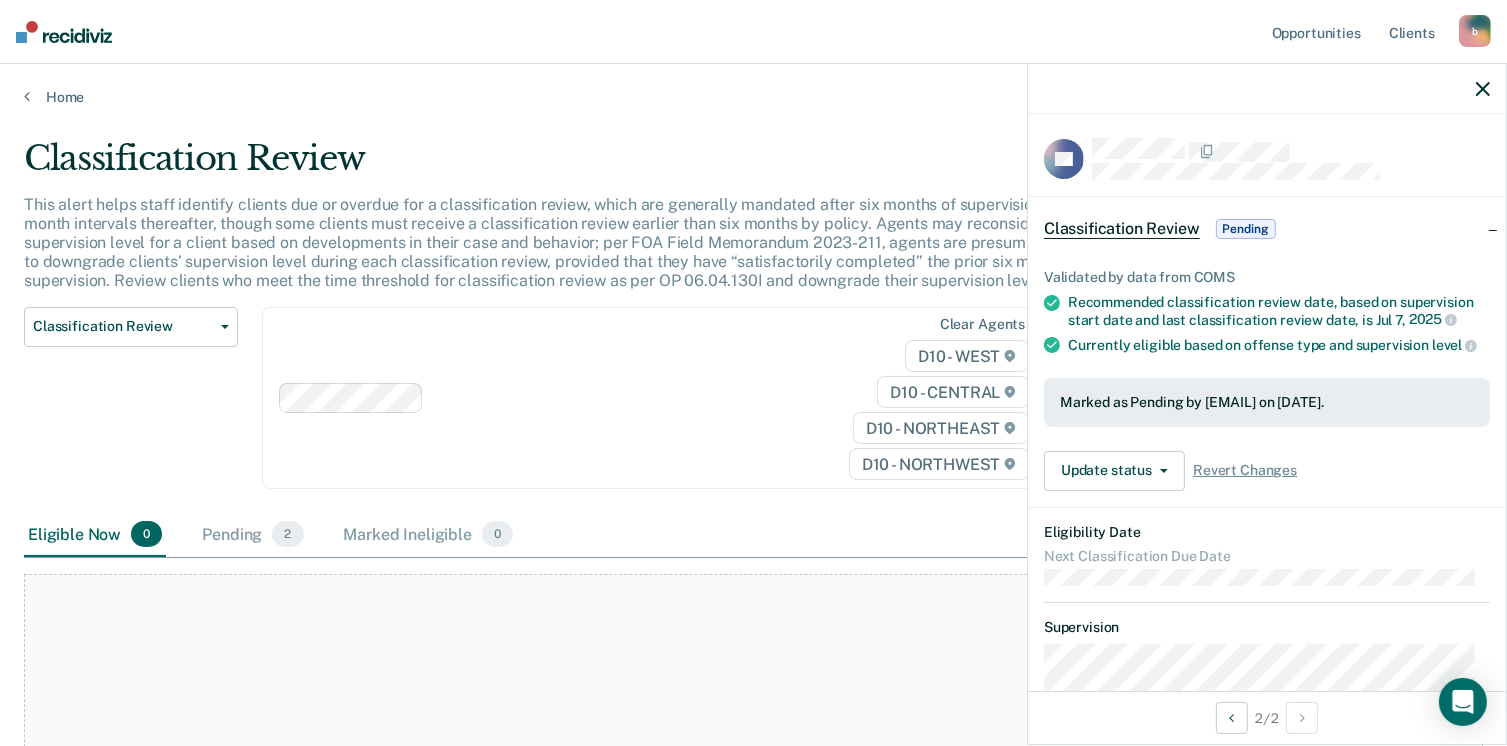 click at bounding box center [1483, 89] 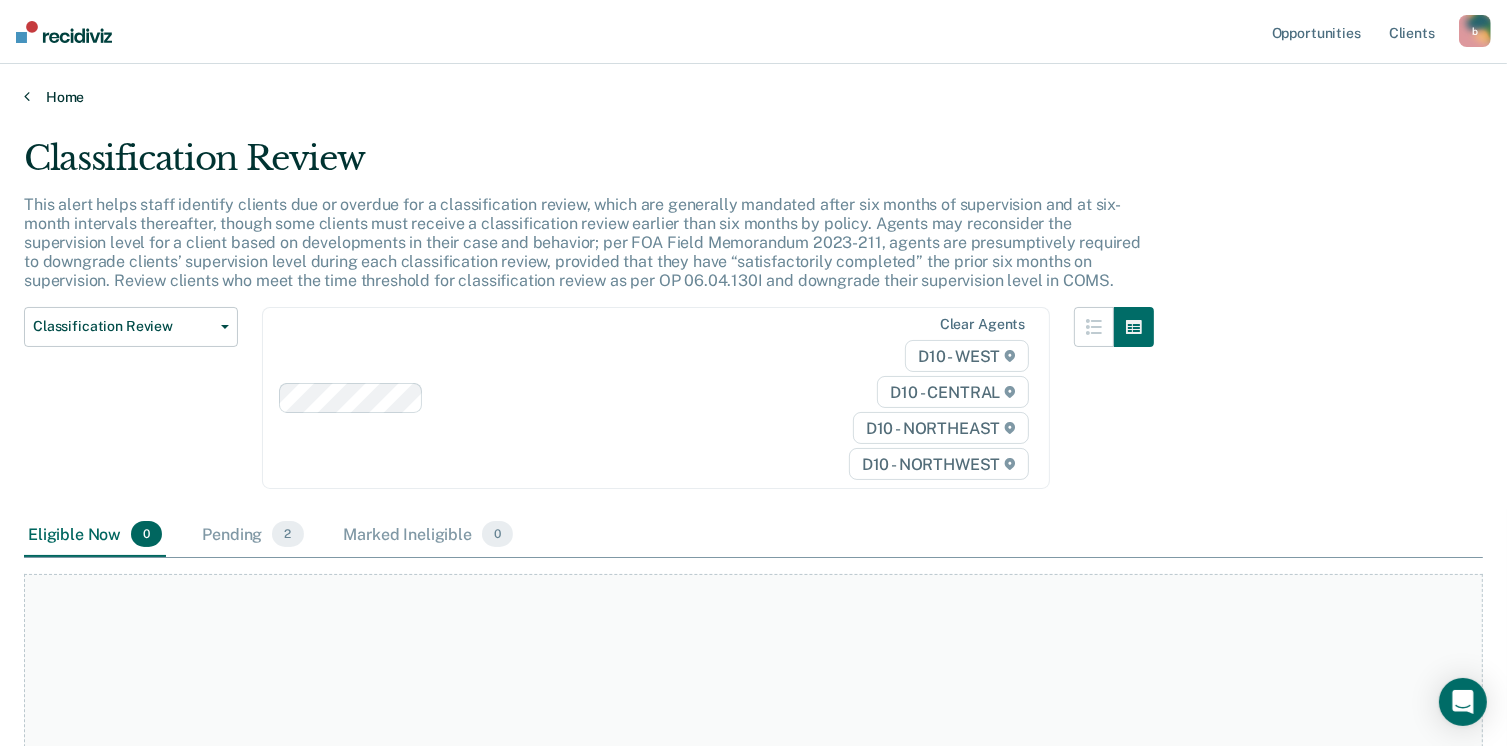 click on "Home" at bounding box center (753, 97) 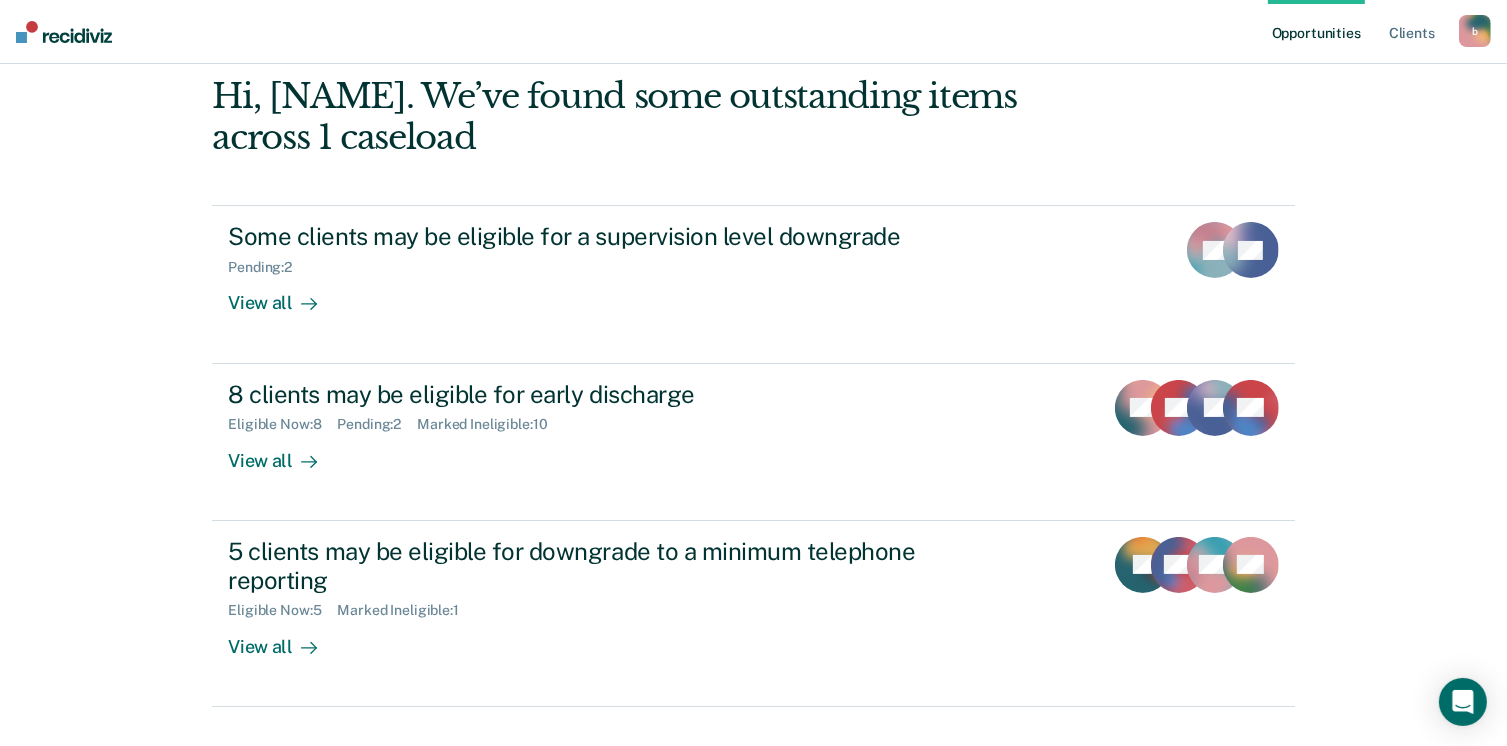scroll, scrollTop: 192, scrollLeft: 0, axis: vertical 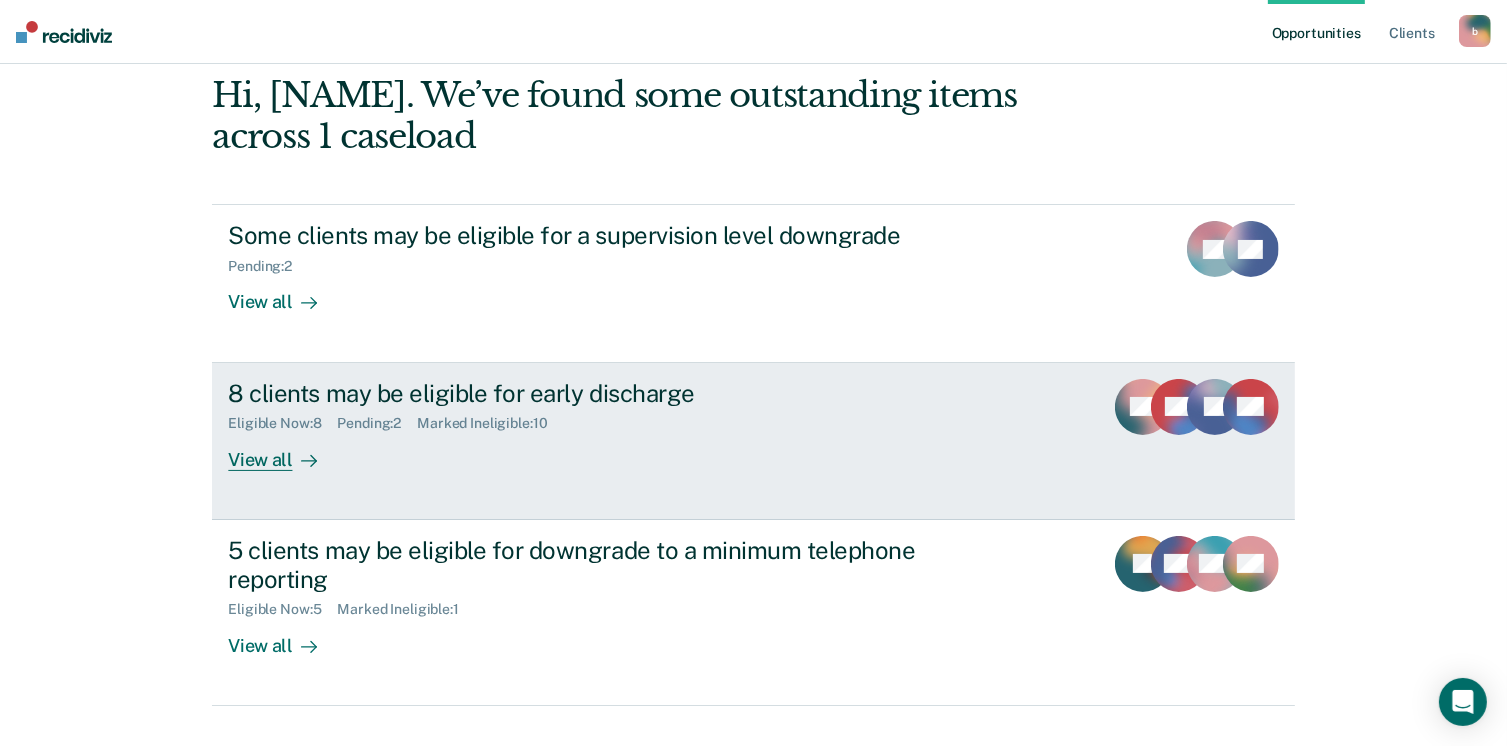 click on "View all" at bounding box center [284, 451] 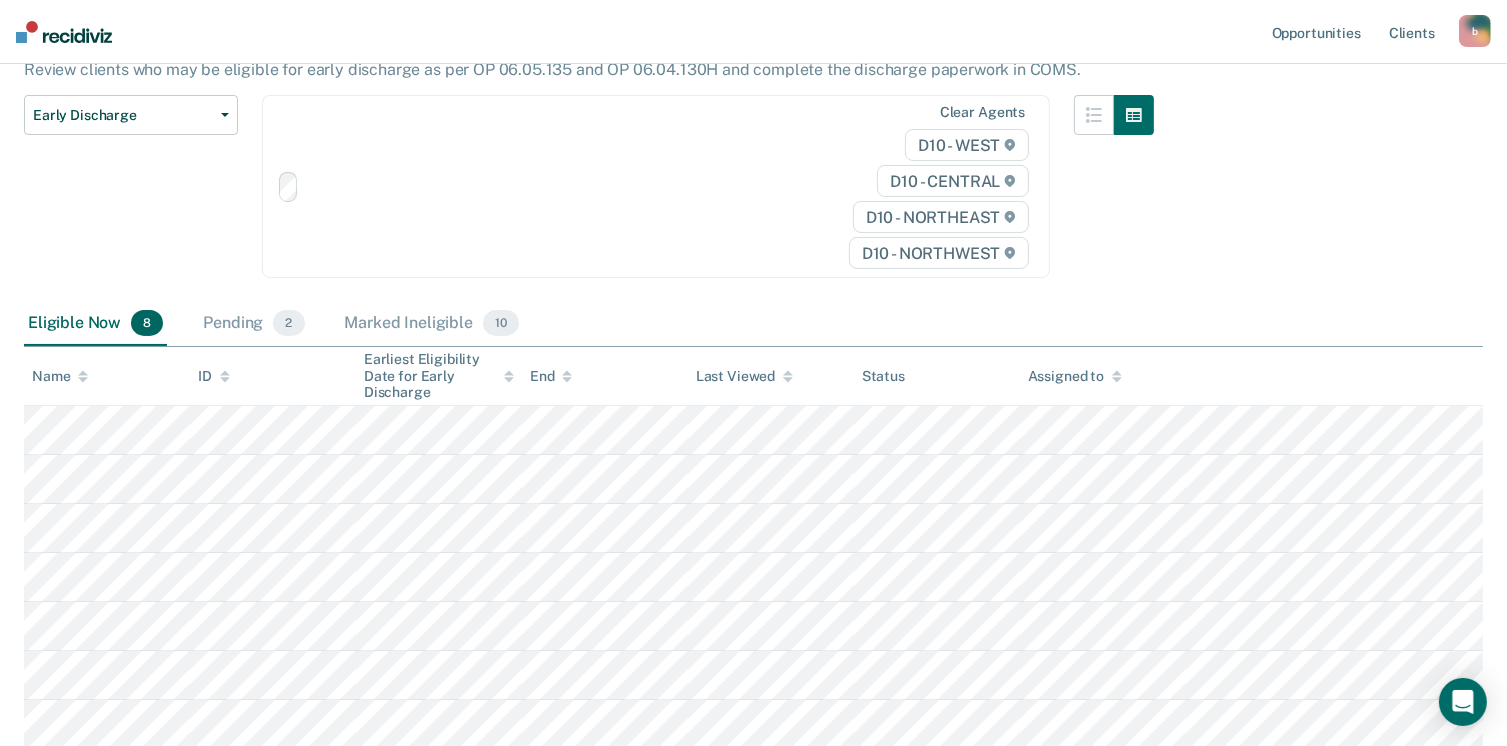 scroll, scrollTop: 0, scrollLeft: 0, axis: both 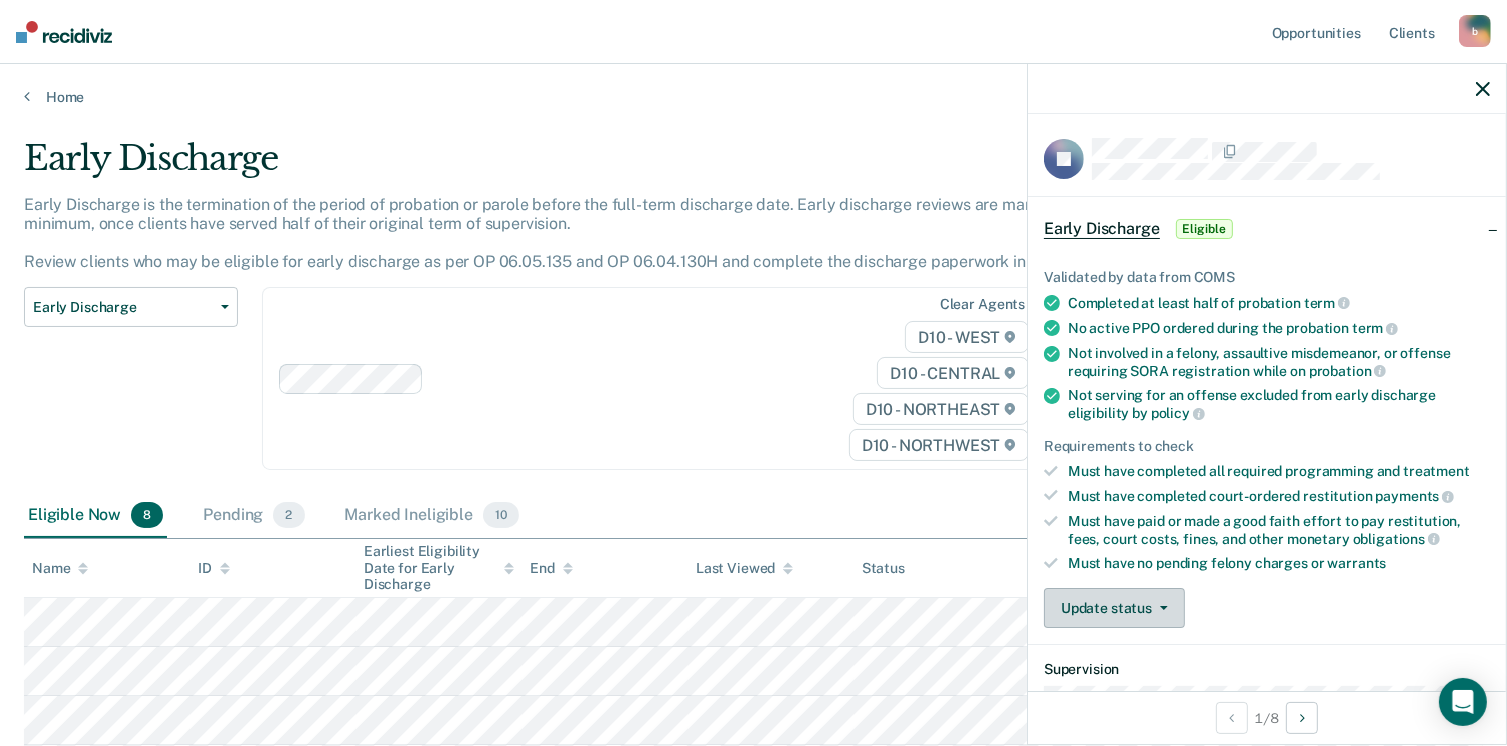 click on "Update status" at bounding box center (1114, 608) 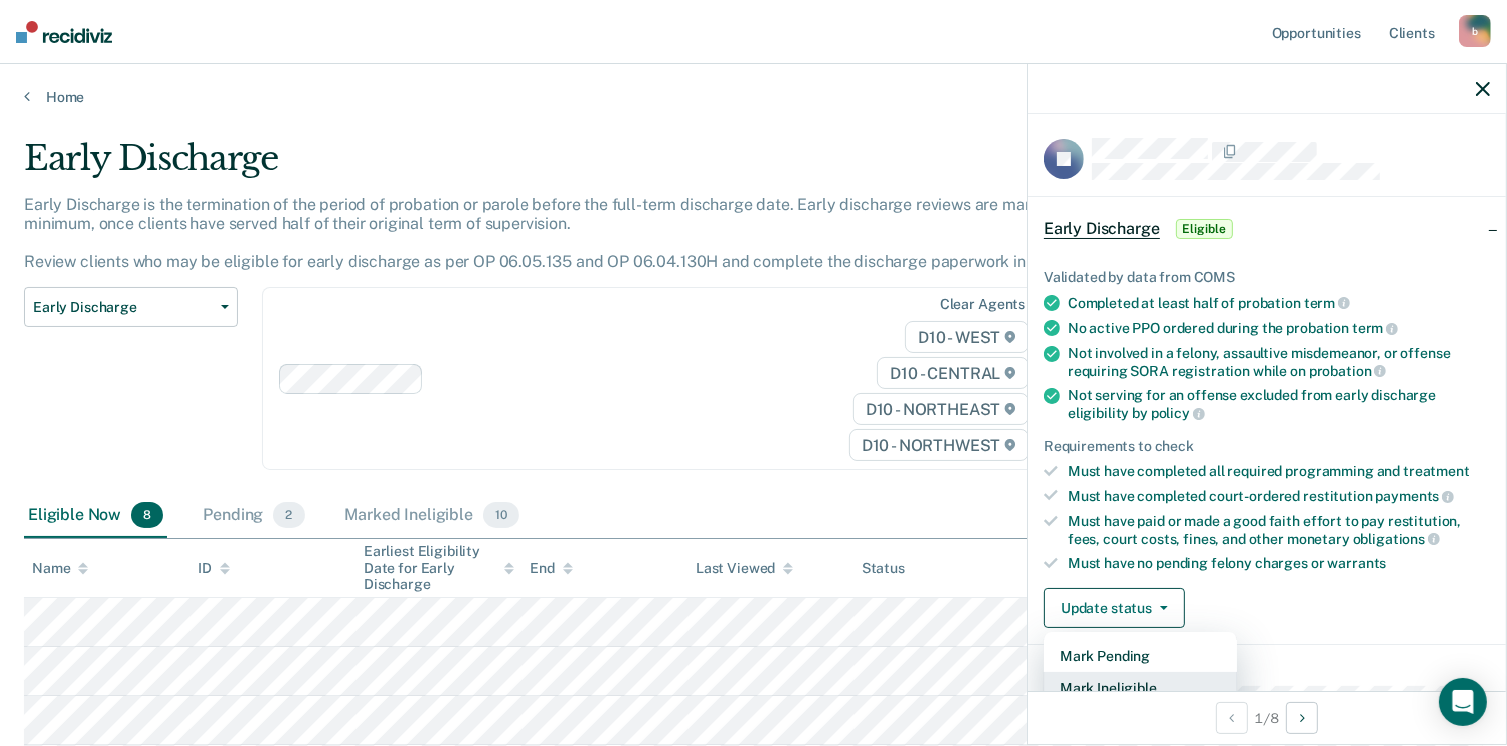 scroll, scrollTop: 5, scrollLeft: 0, axis: vertical 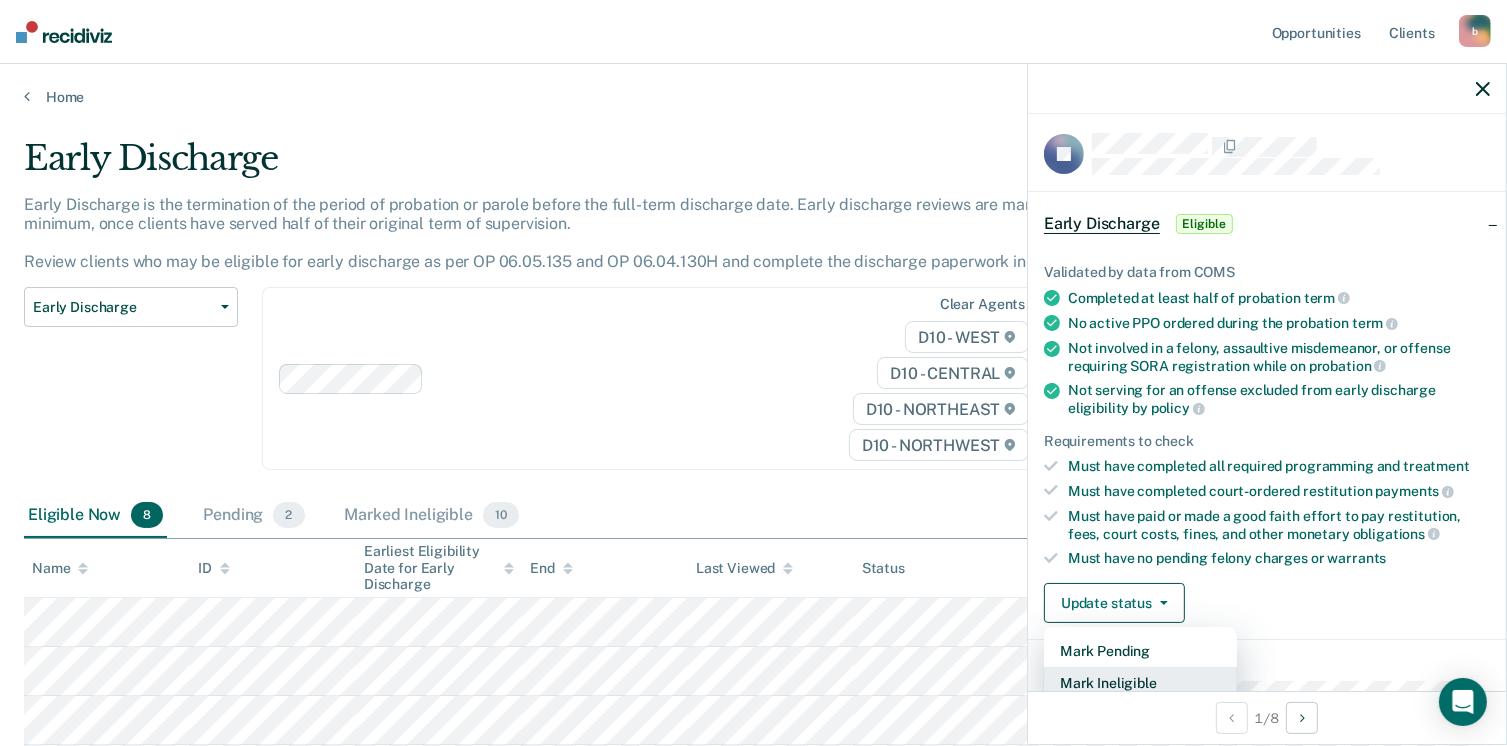 click on "Mark Ineligible" at bounding box center [1140, 683] 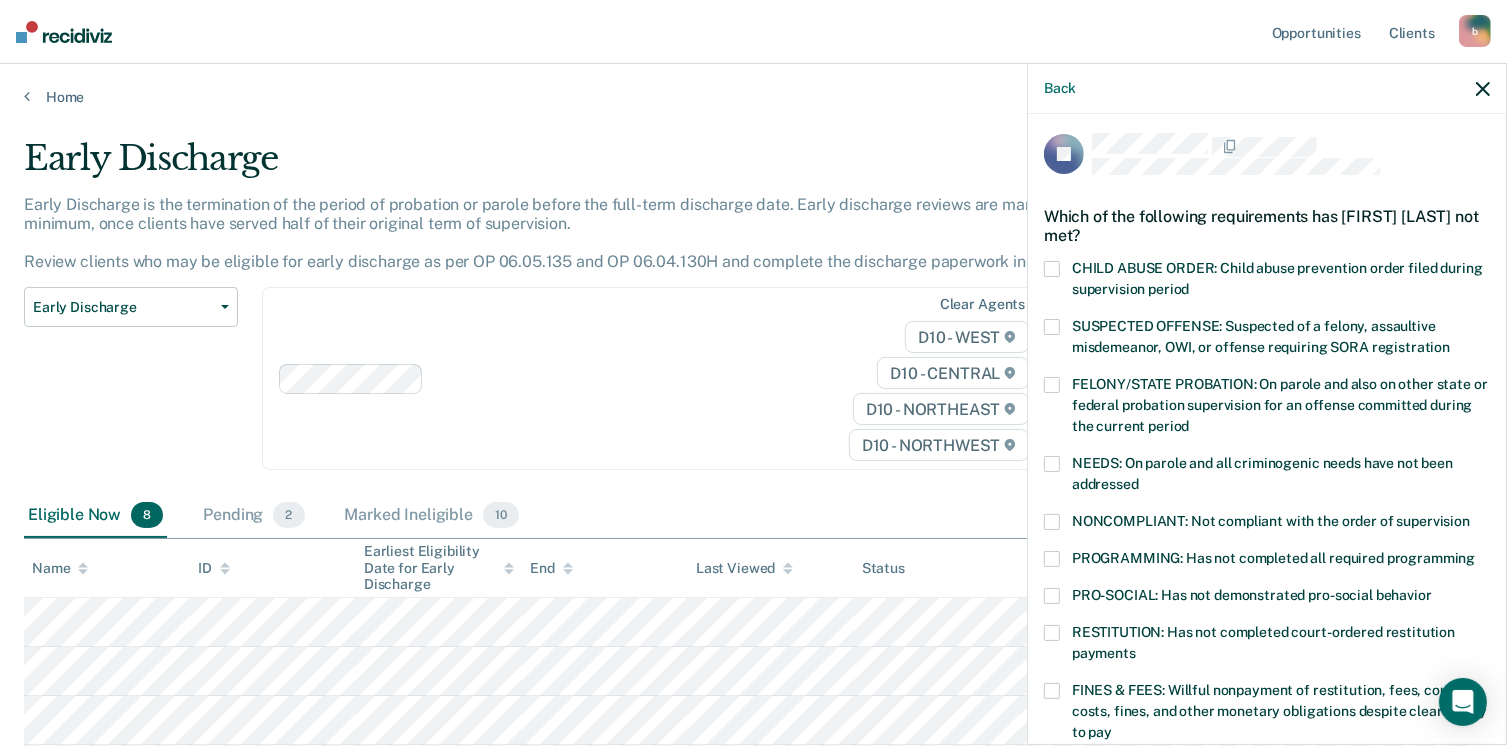 click at bounding box center (1052, 559) 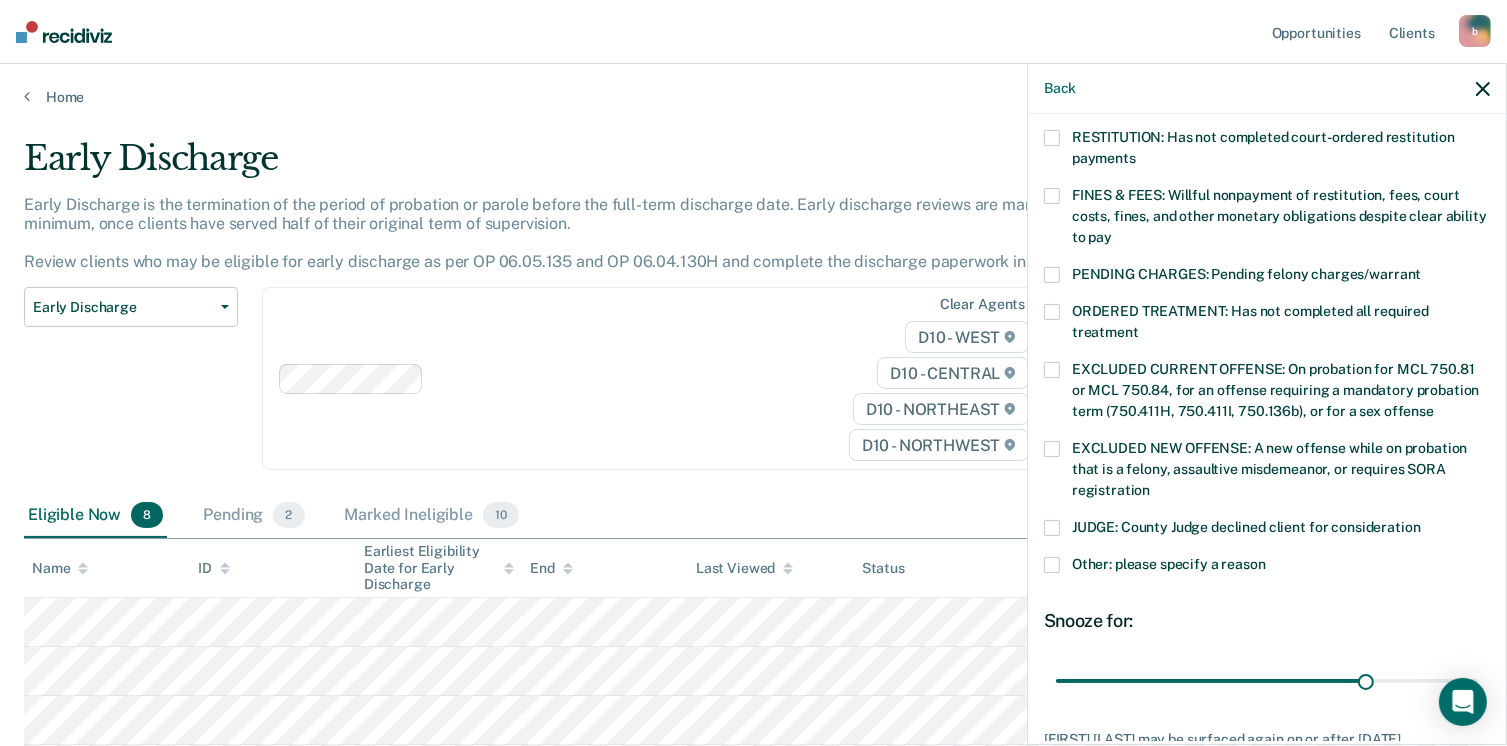 scroll, scrollTop: 516, scrollLeft: 0, axis: vertical 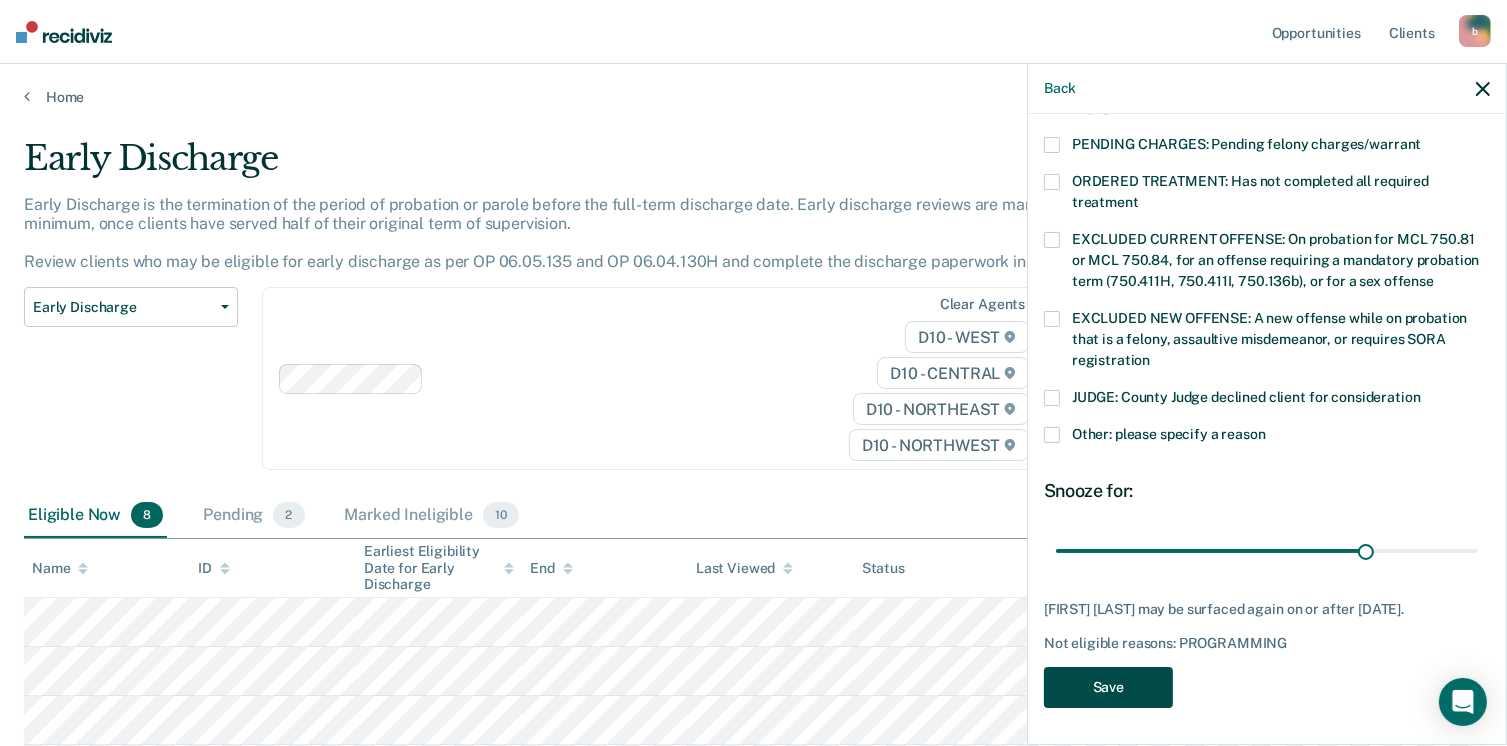 click on "Save" at bounding box center (1108, 687) 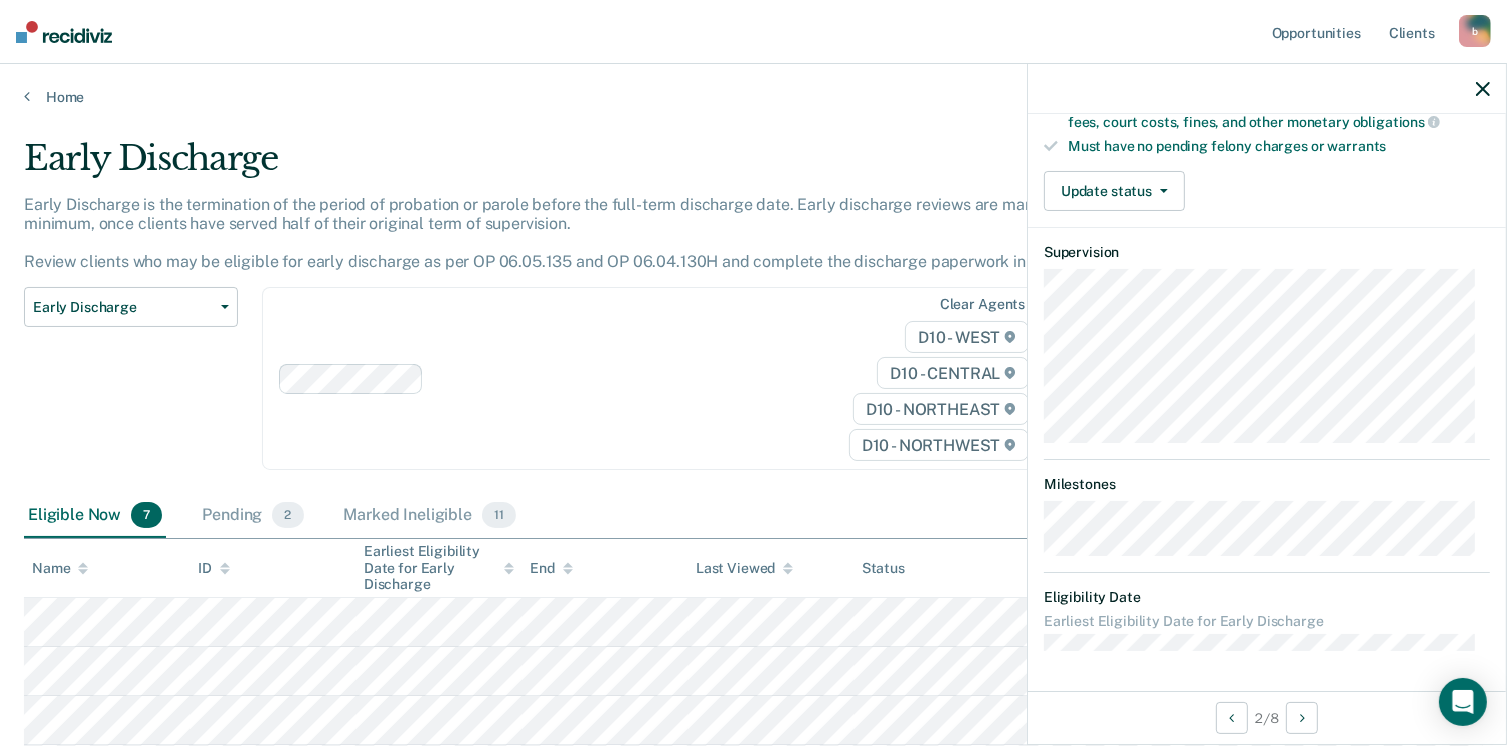 scroll, scrollTop: 408, scrollLeft: 0, axis: vertical 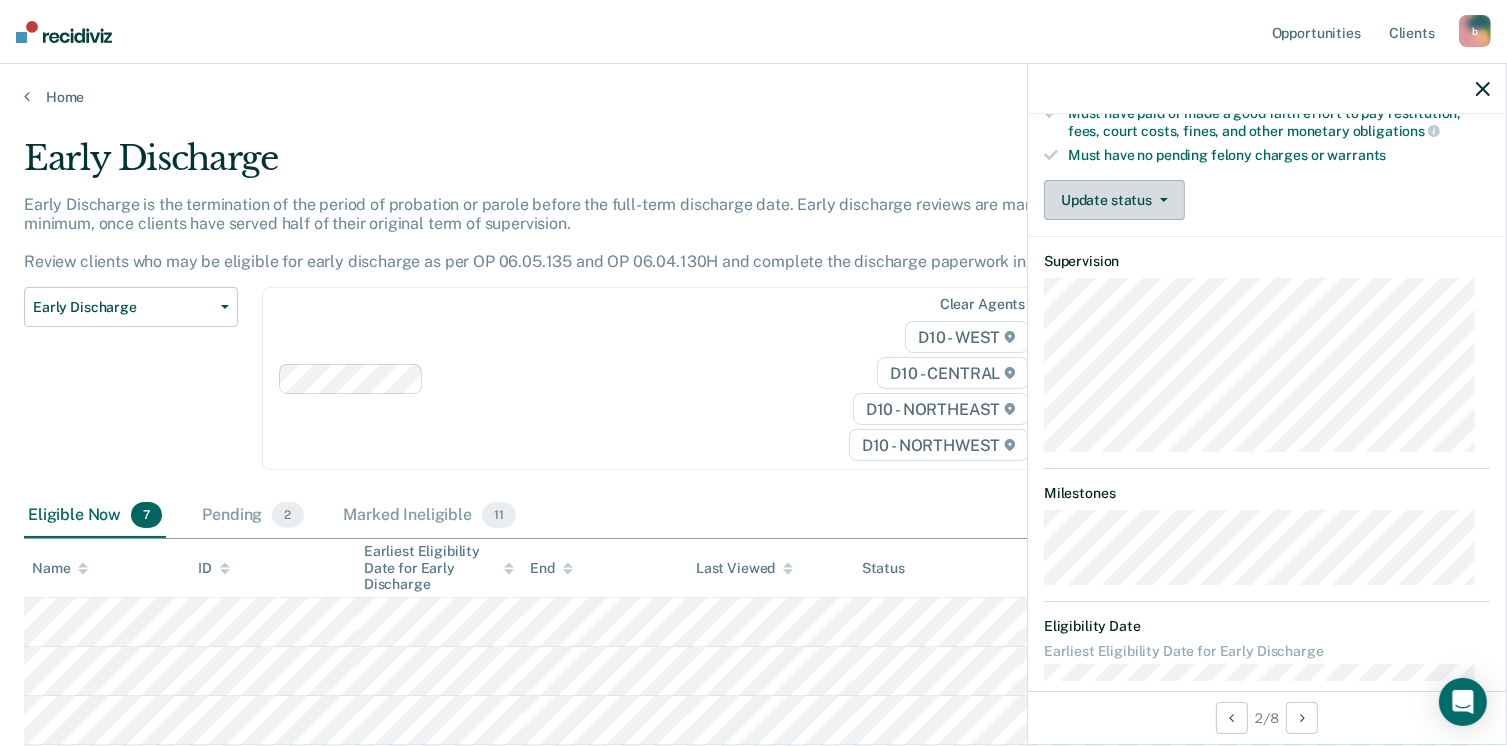click on "Update status" at bounding box center (1114, 200) 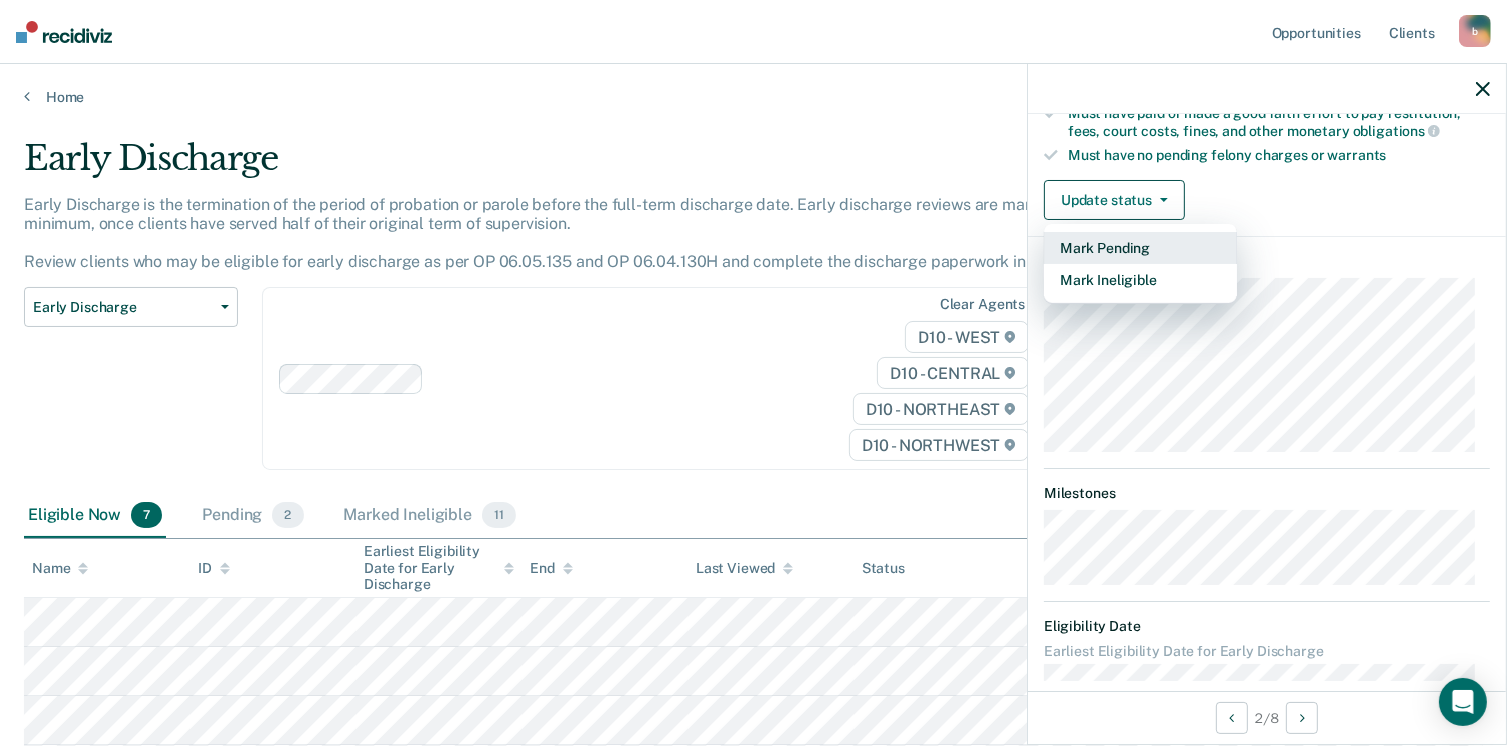 click on "Mark Pending" at bounding box center [1140, 248] 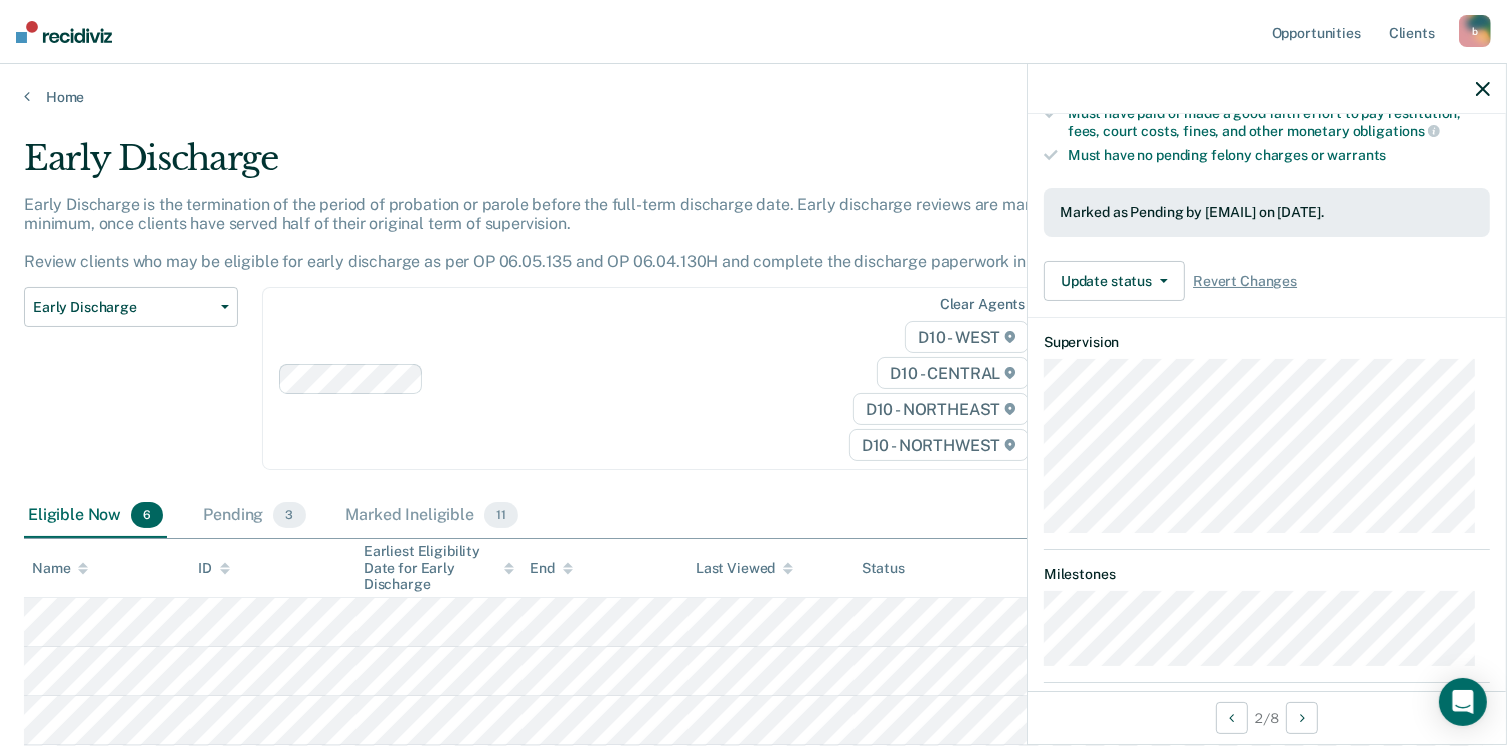 scroll, scrollTop: 392, scrollLeft: 0, axis: vertical 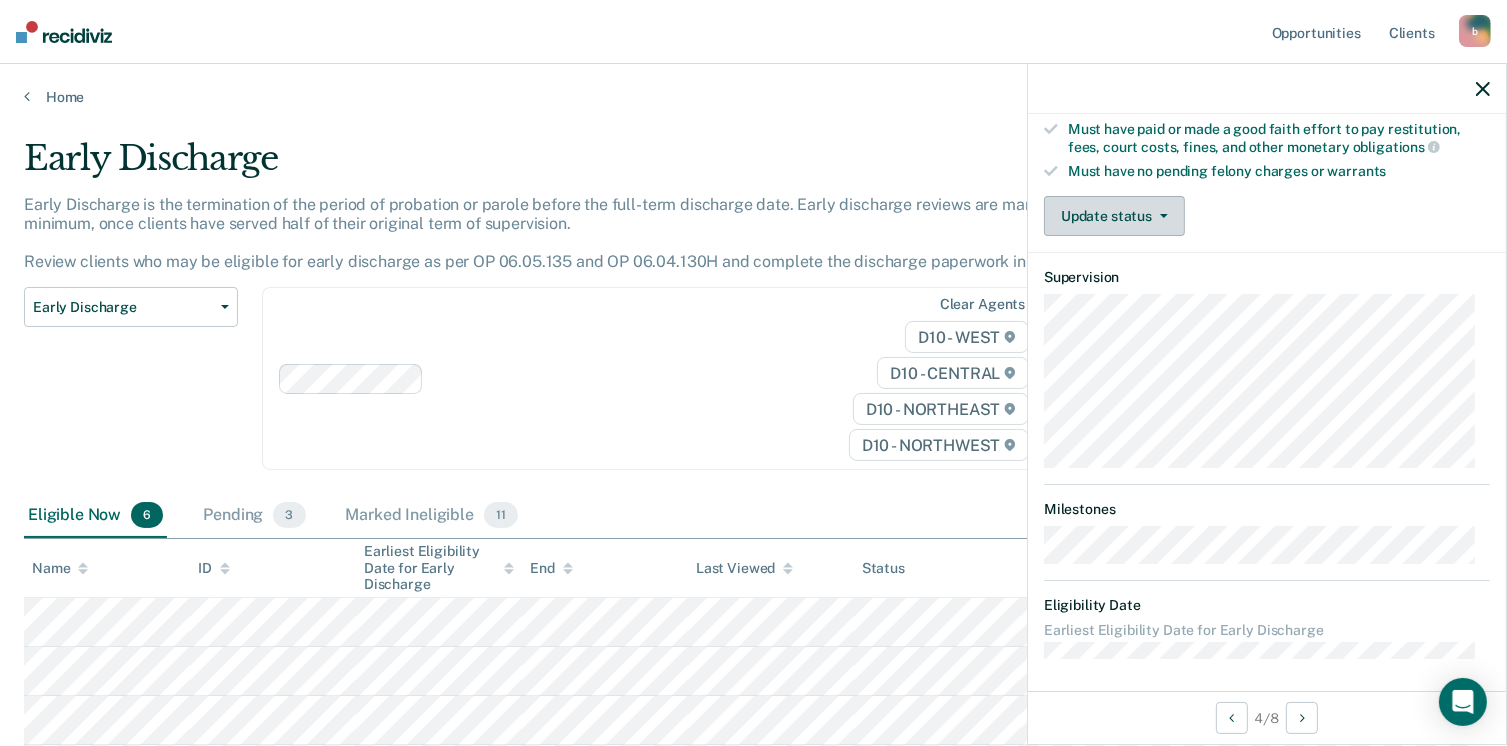 click on "Update status" at bounding box center (1114, 216) 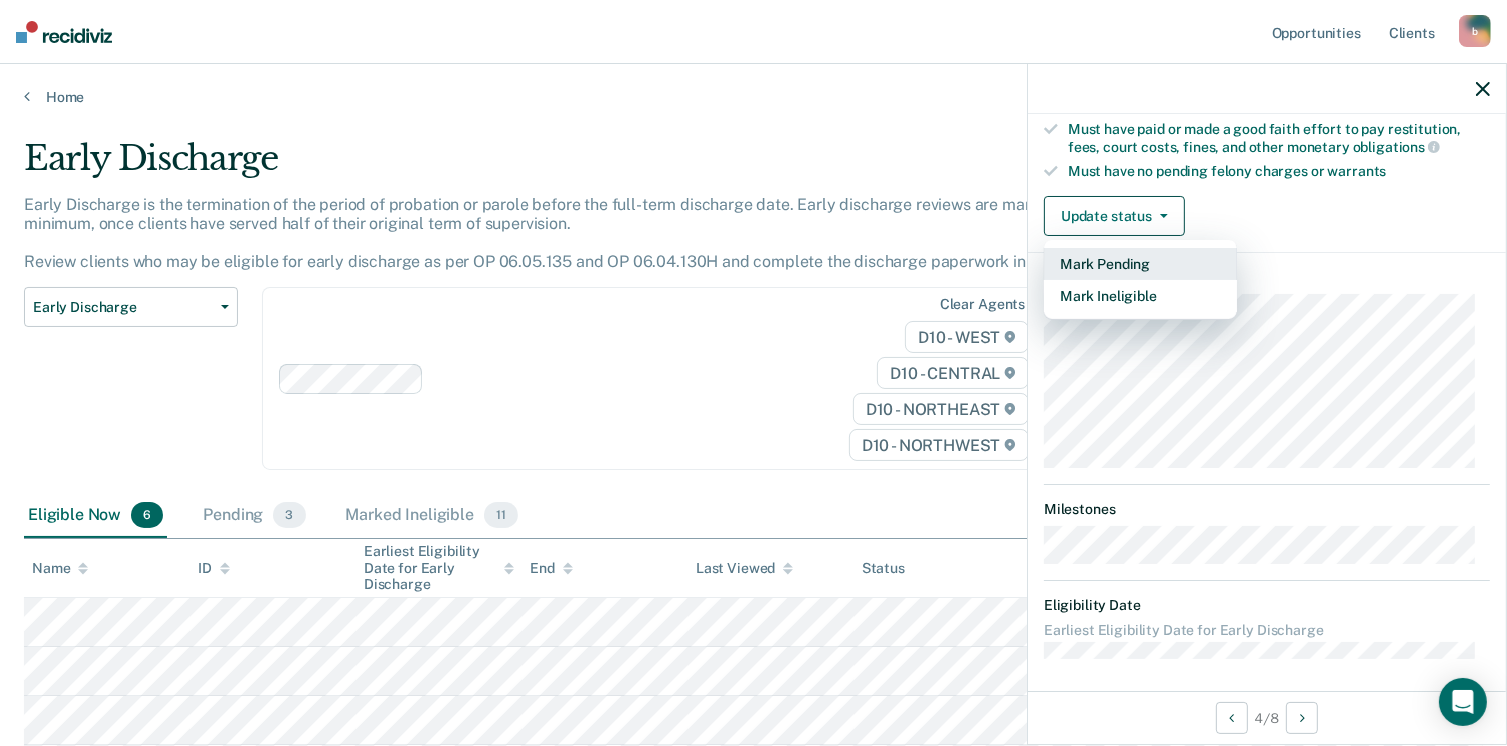 click on "Mark Pending" at bounding box center (1140, 264) 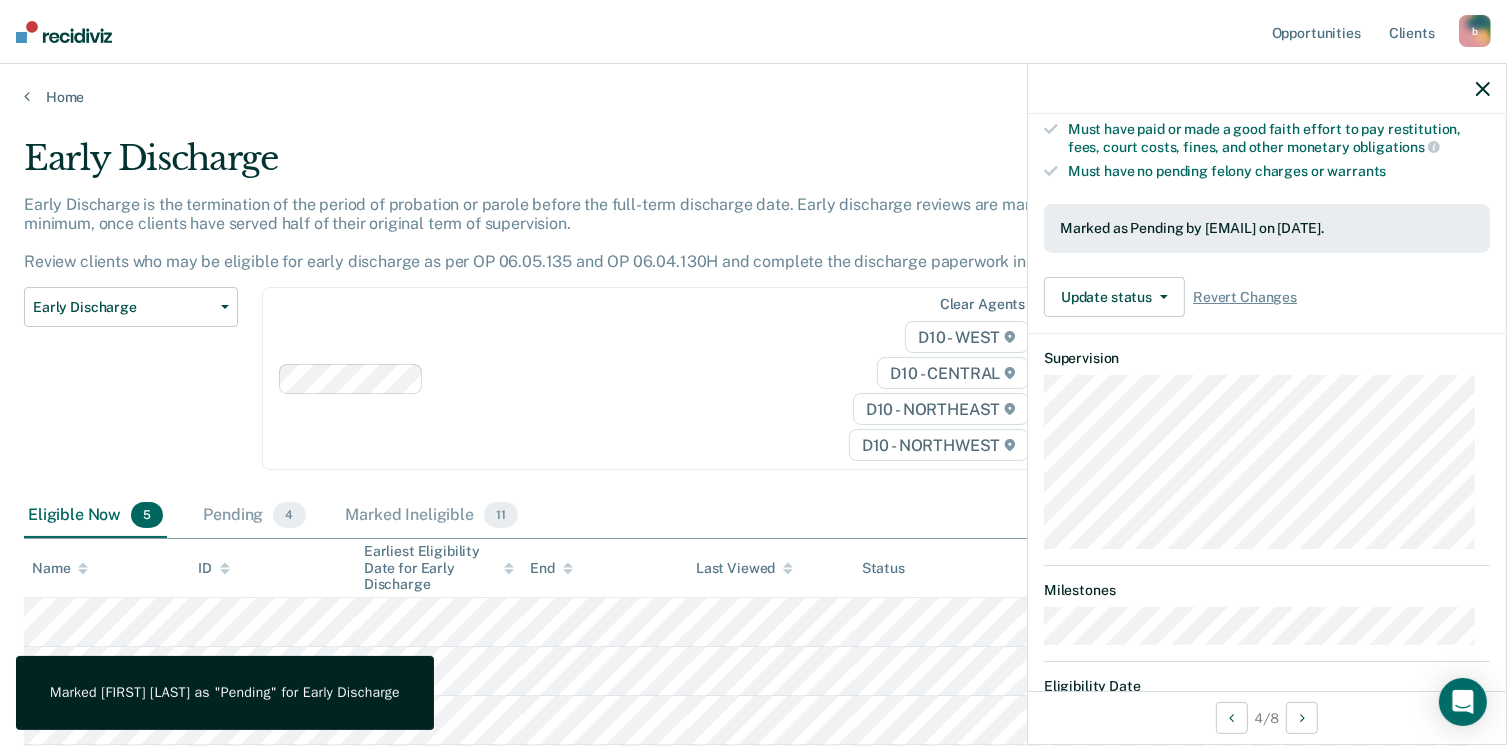 drag, startPoint x: 831, startPoint y: 572, endPoint x: 728, endPoint y: 475, distance: 141.48499 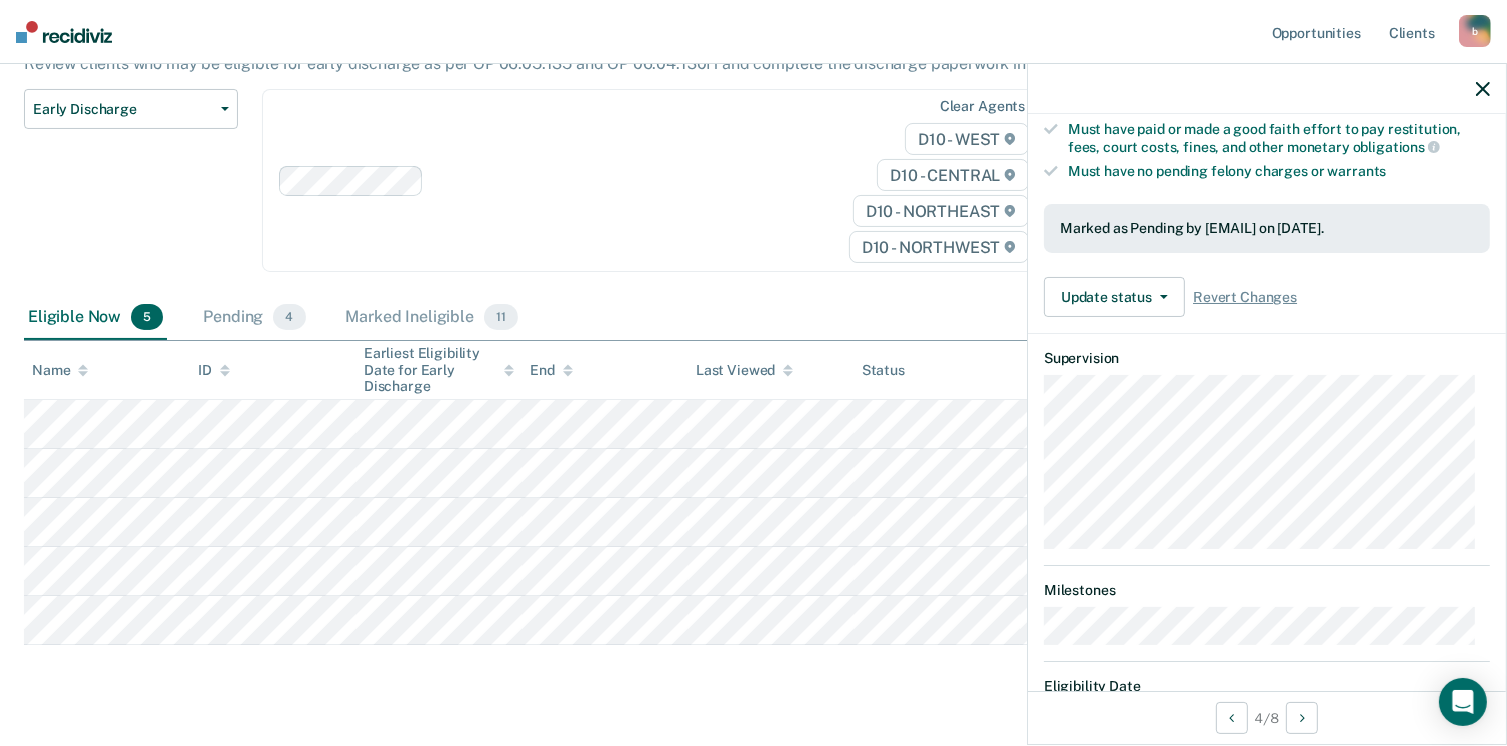 scroll, scrollTop: 200, scrollLeft: 0, axis: vertical 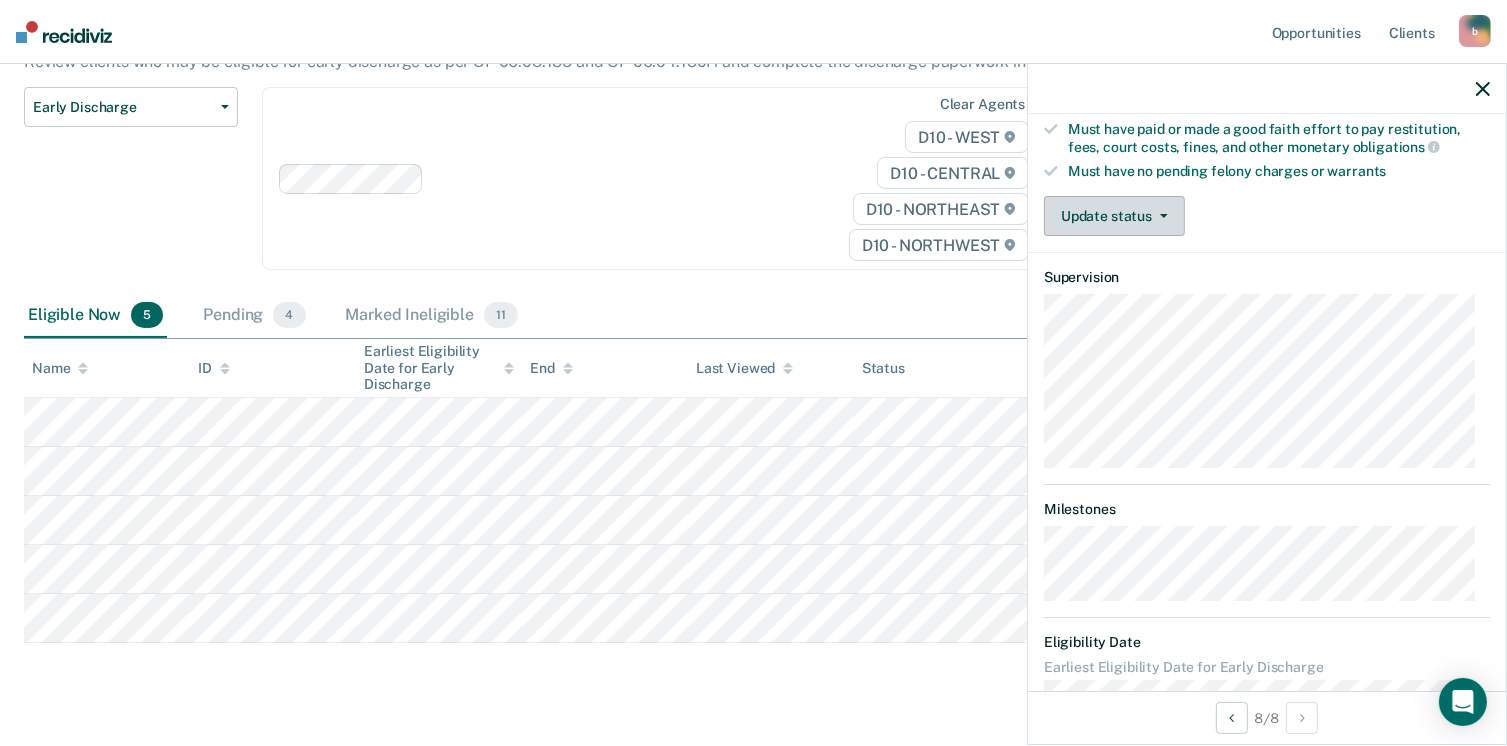 click on "Update status" at bounding box center (1114, 216) 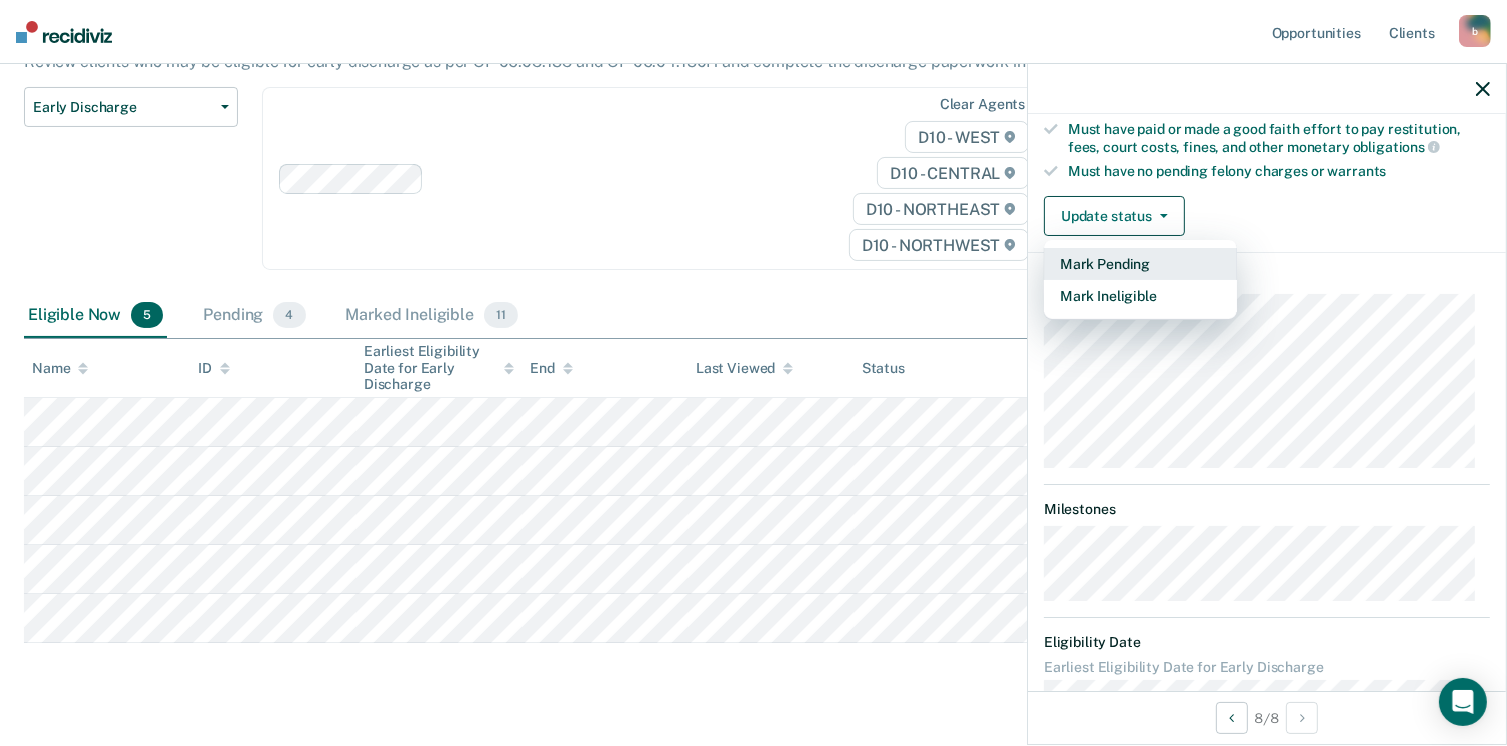 click on "Mark Pending" at bounding box center [1140, 264] 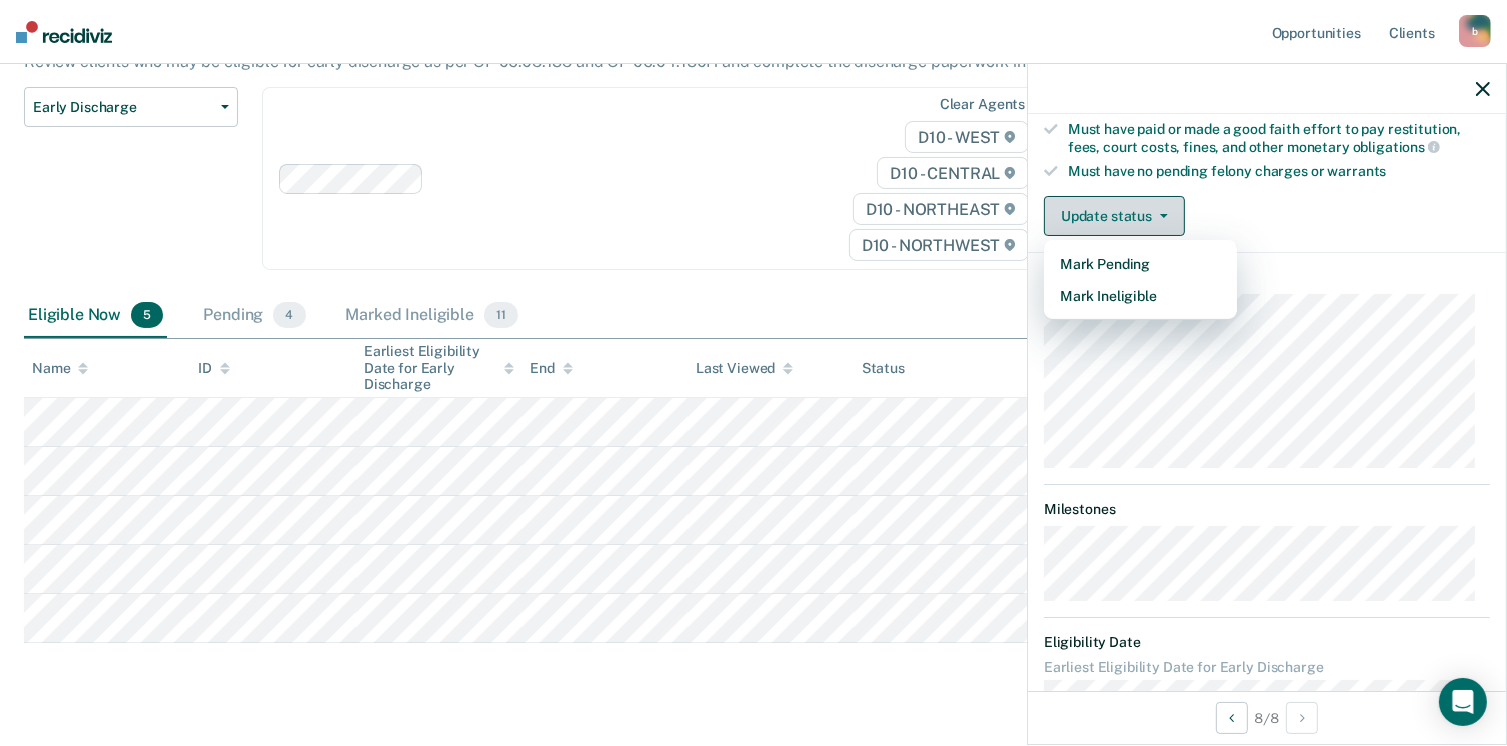 scroll, scrollTop: 189, scrollLeft: 0, axis: vertical 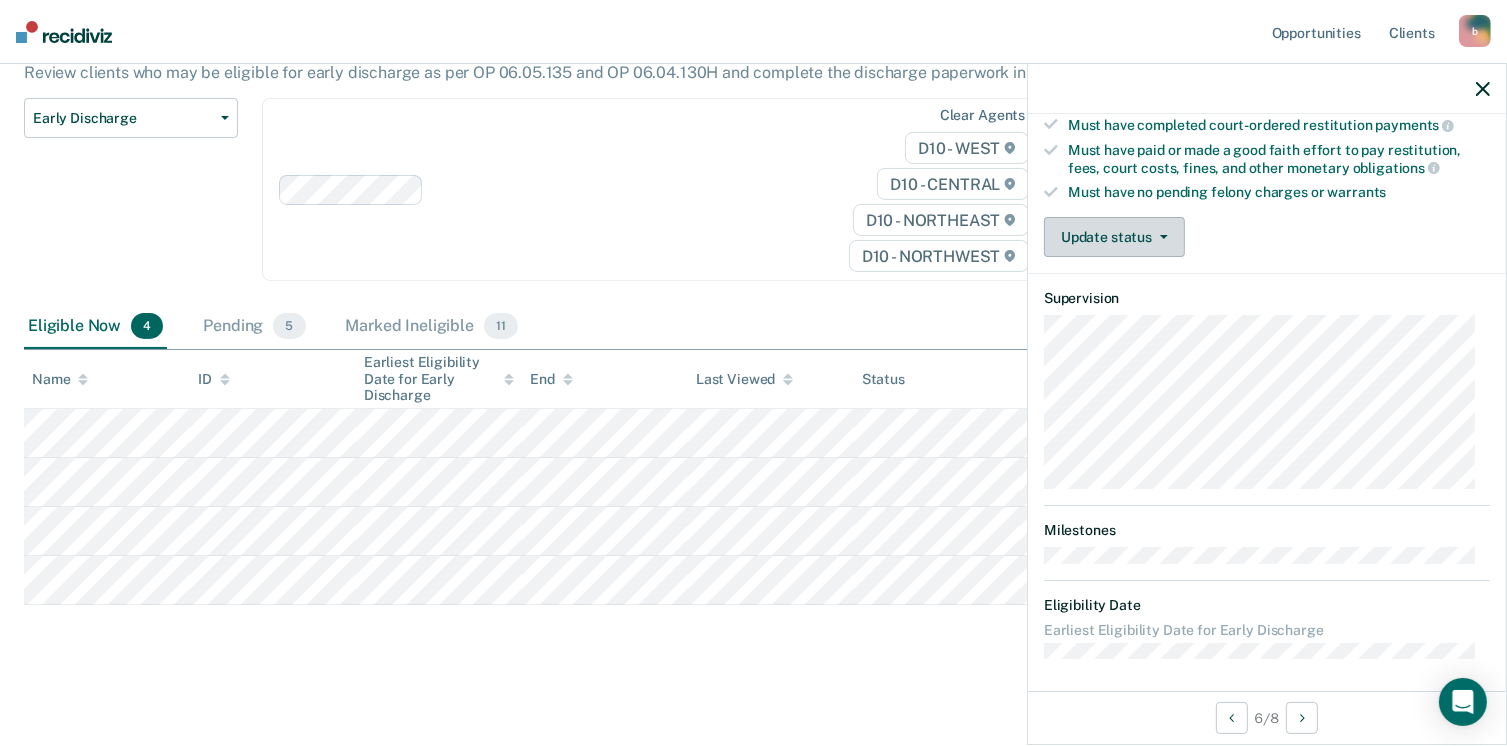 click on "Update status" at bounding box center (1114, 237) 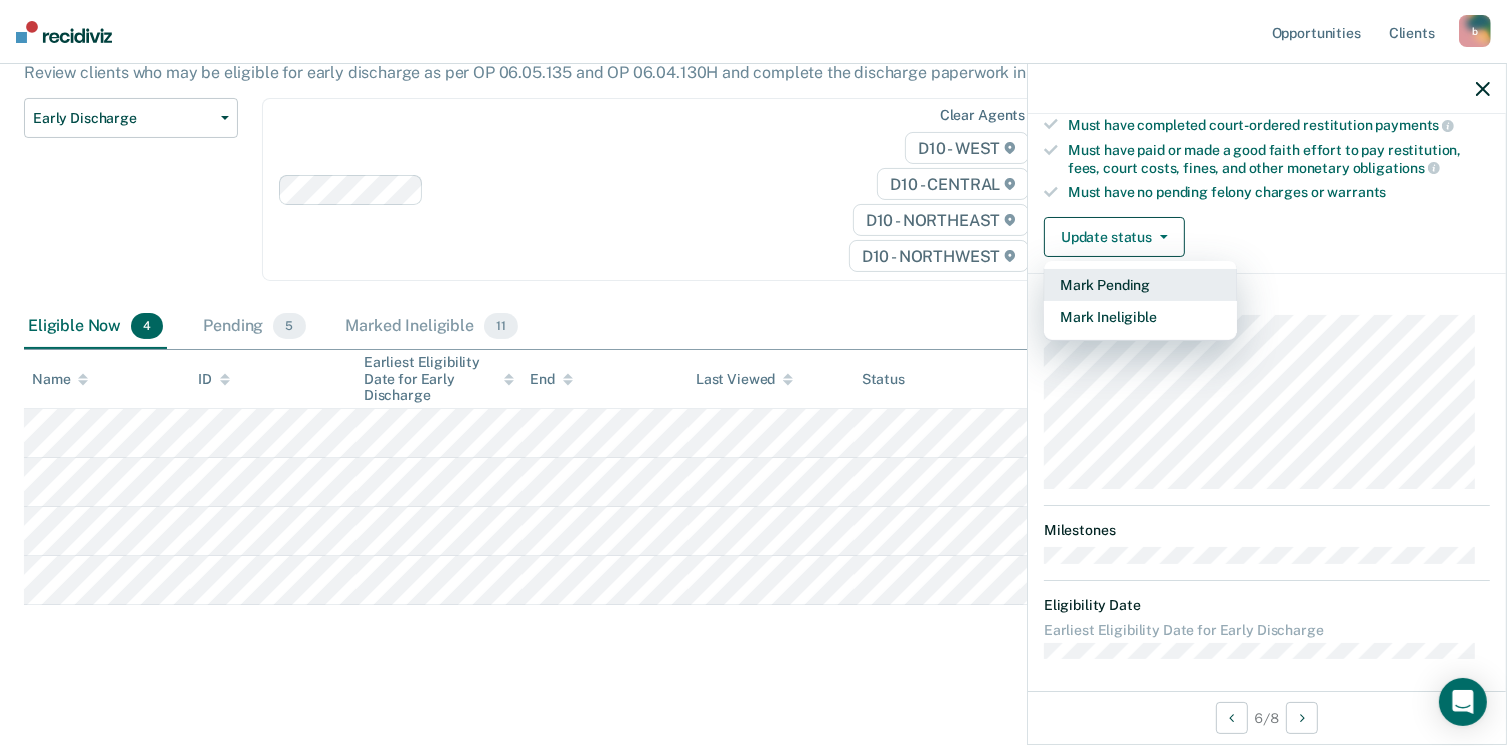 click on "Mark Pending" at bounding box center (1140, 285) 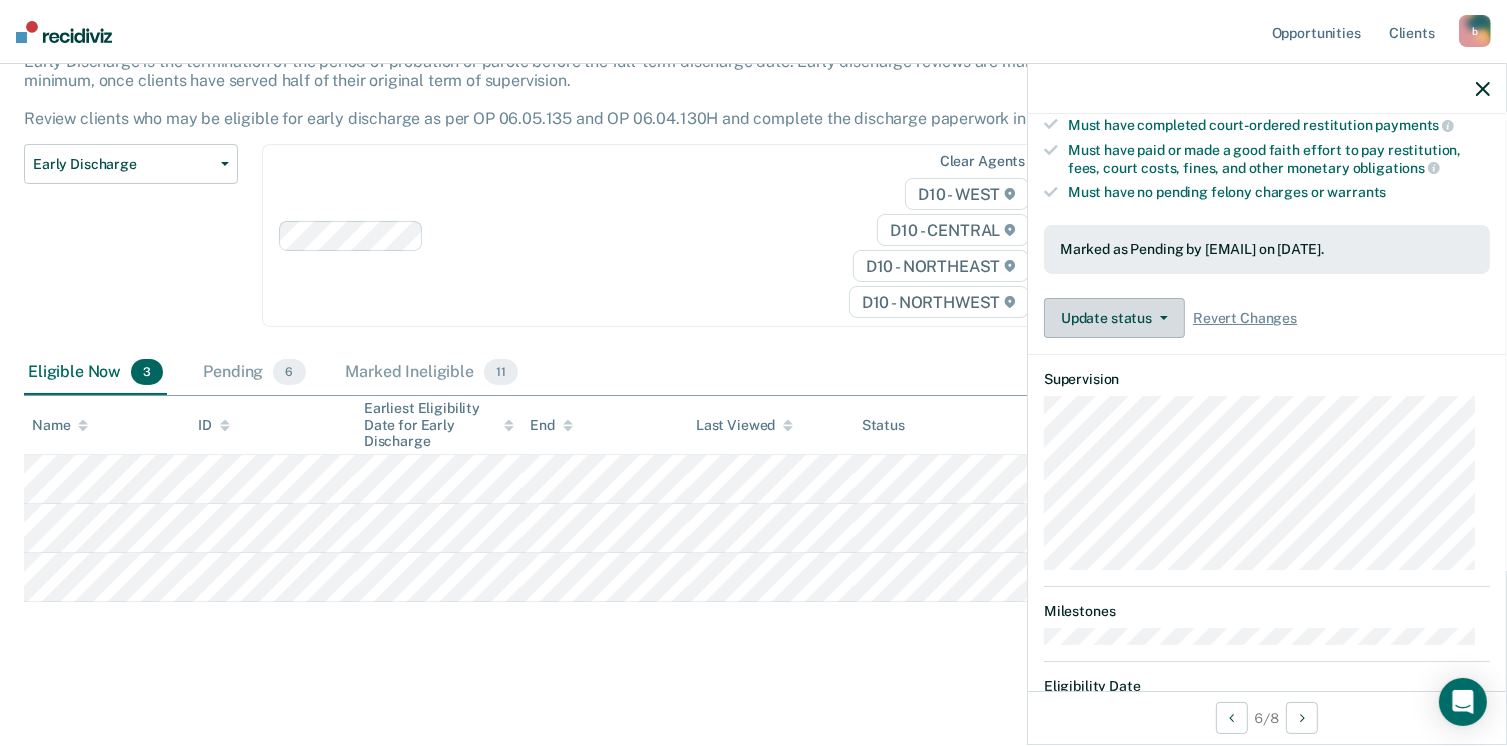scroll, scrollTop: 140, scrollLeft: 0, axis: vertical 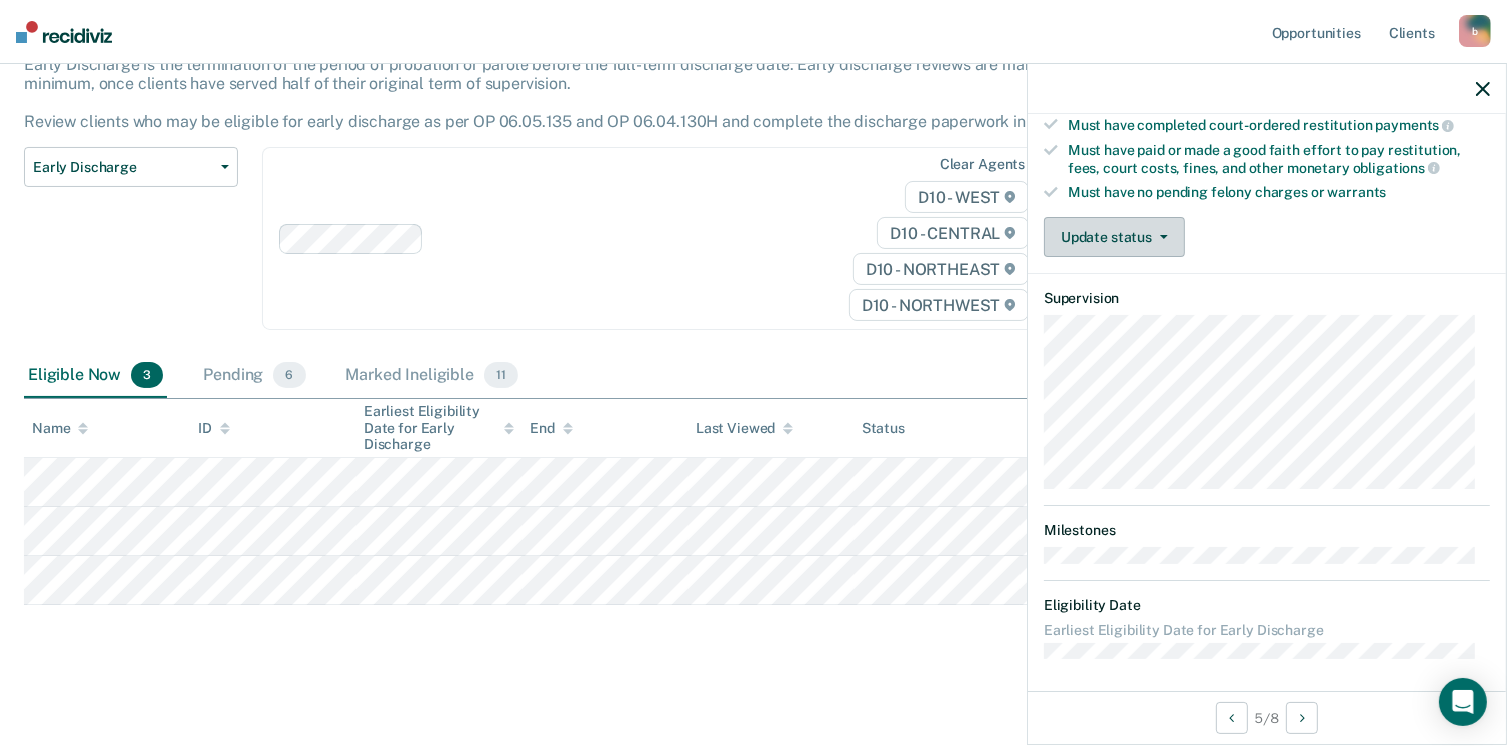 click on "Update status" at bounding box center (1114, 237) 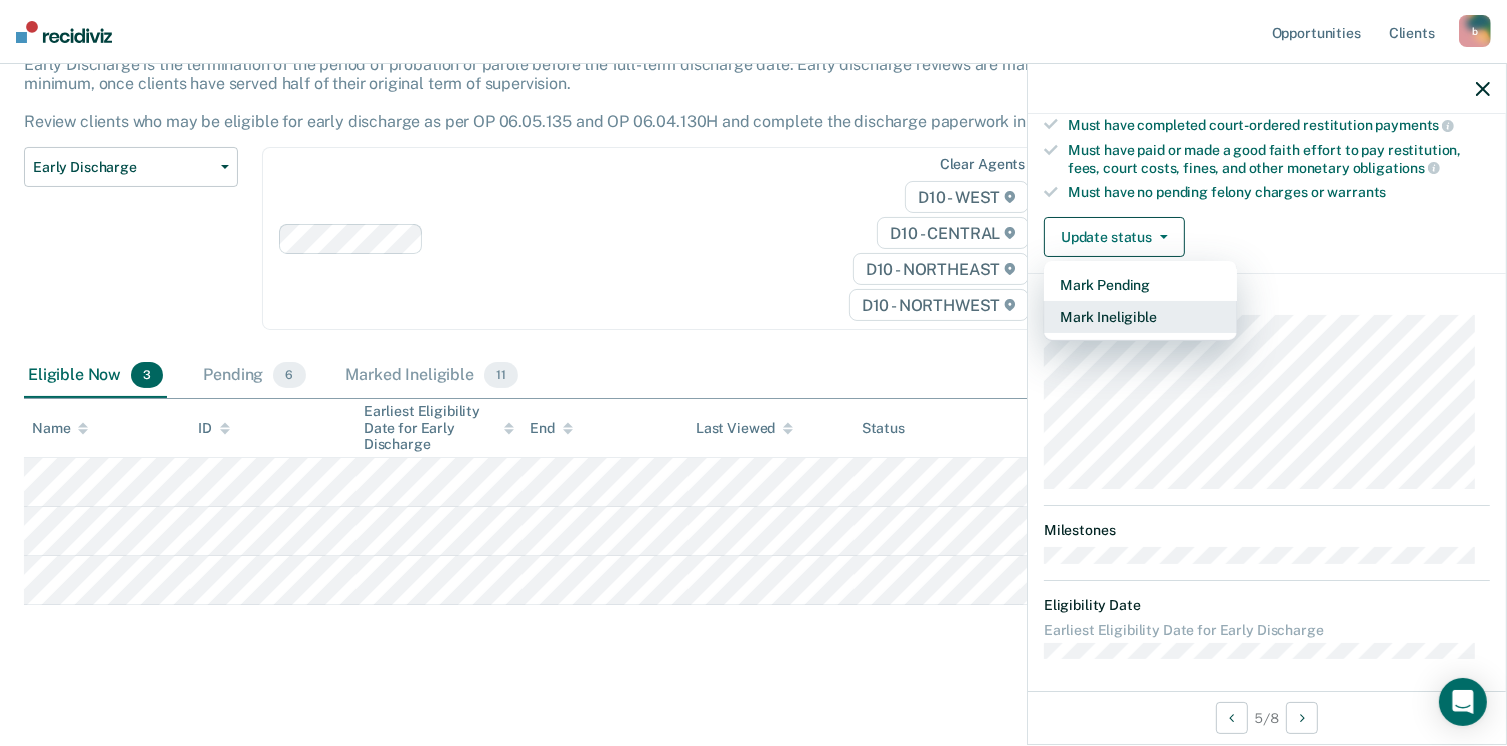 click on "Mark Ineligible" at bounding box center (1140, 317) 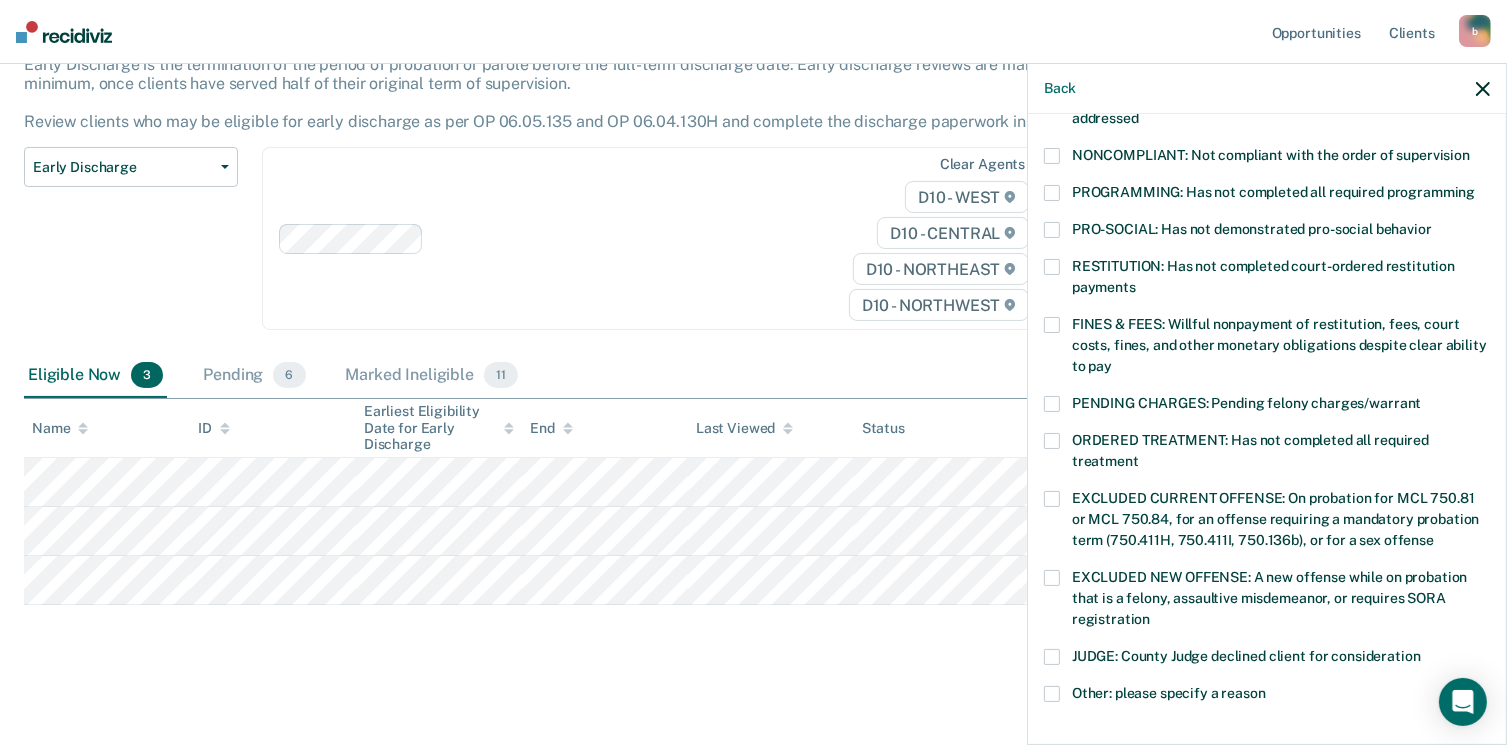 click on "PROGRAMMING: Has not completed all required programming" at bounding box center [1267, 195] 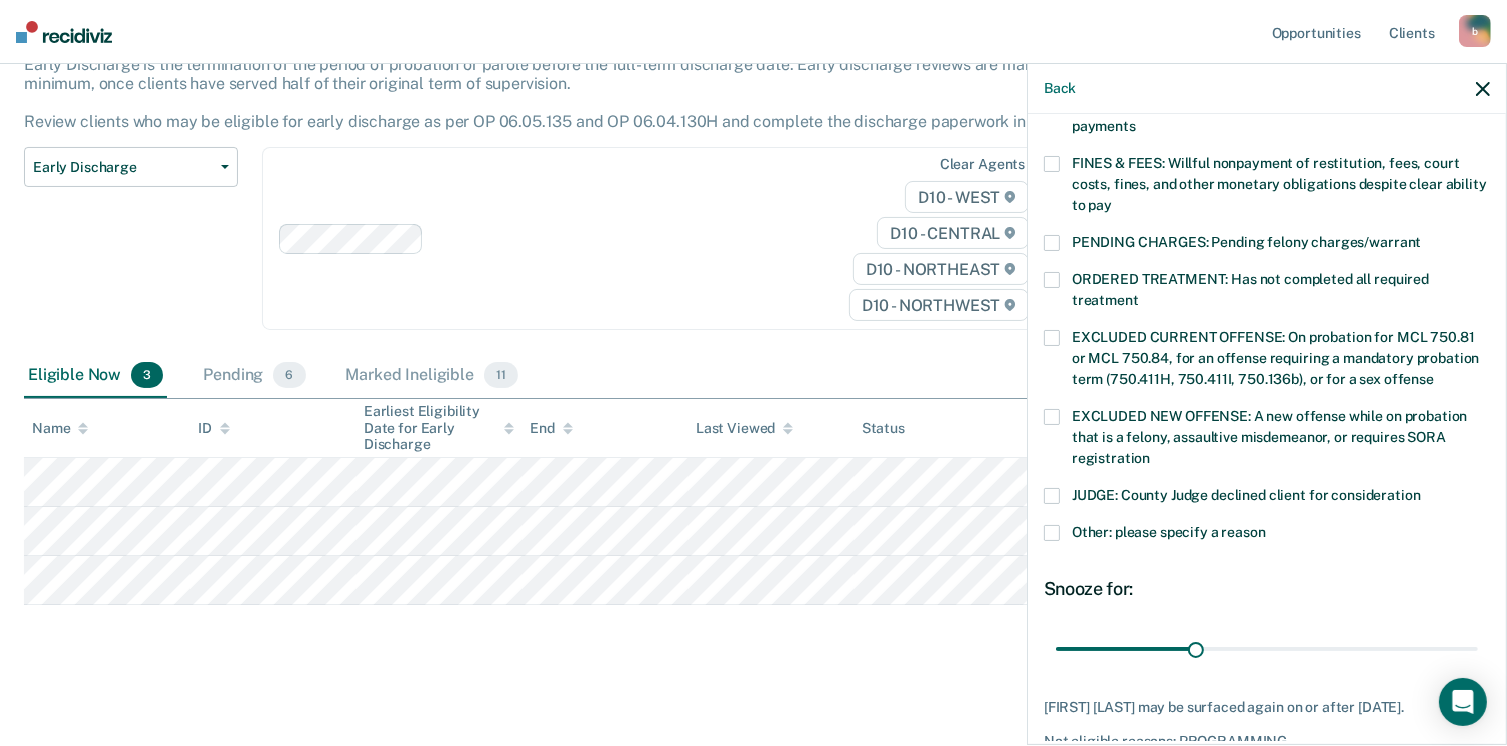 scroll, scrollTop: 630, scrollLeft: 0, axis: vertical 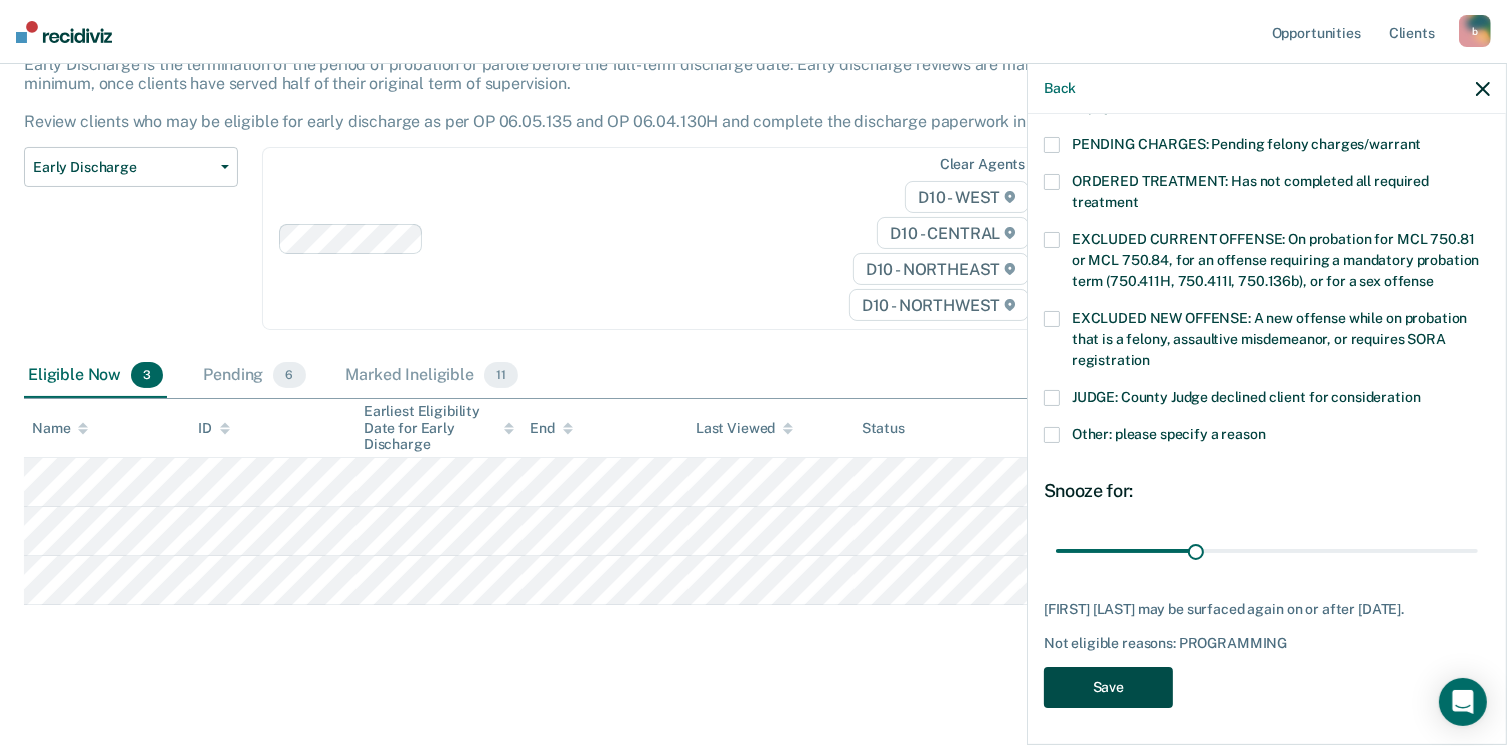 click on "Save" at bounding box center (1108, 687) 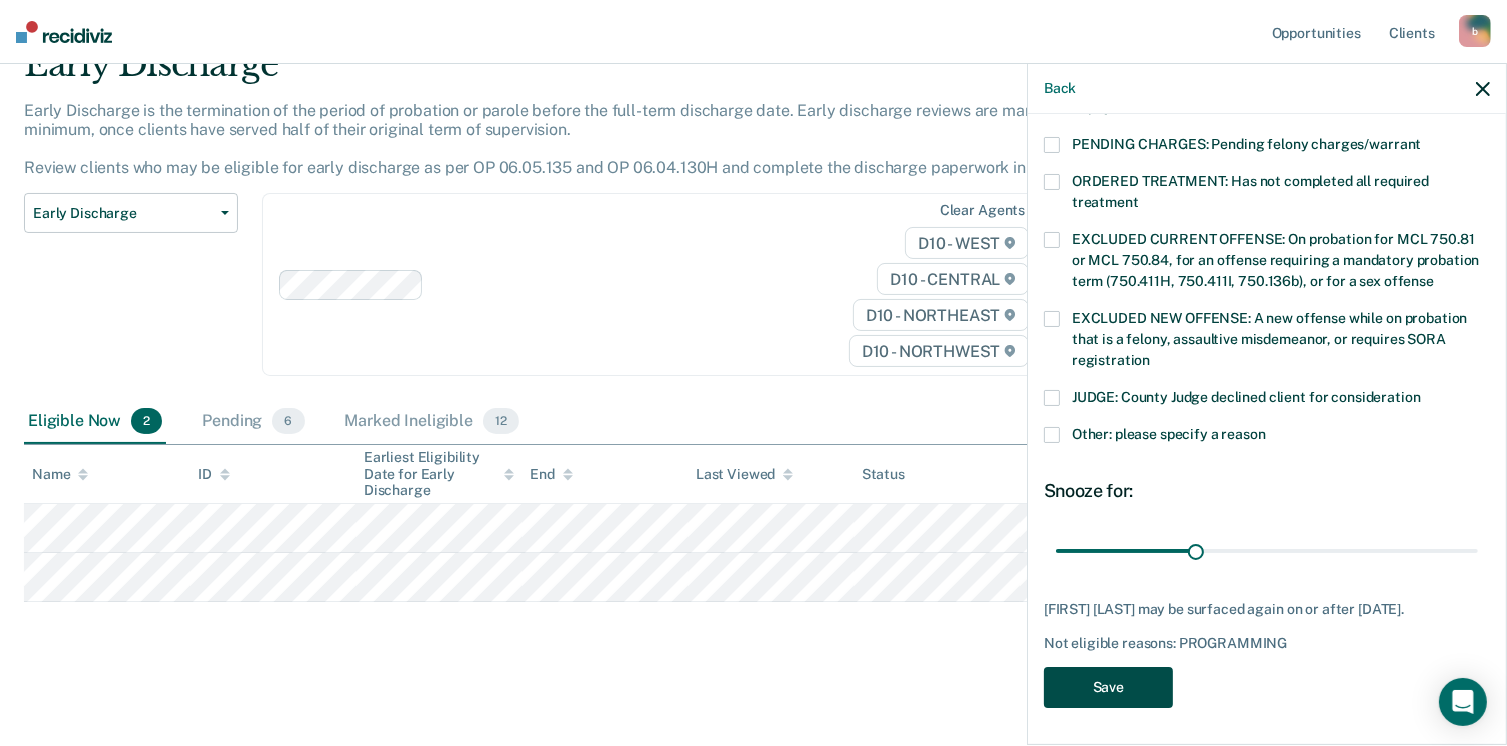 scroll, scrollTop: 92, scrollLeft: 0, axis: vertical 